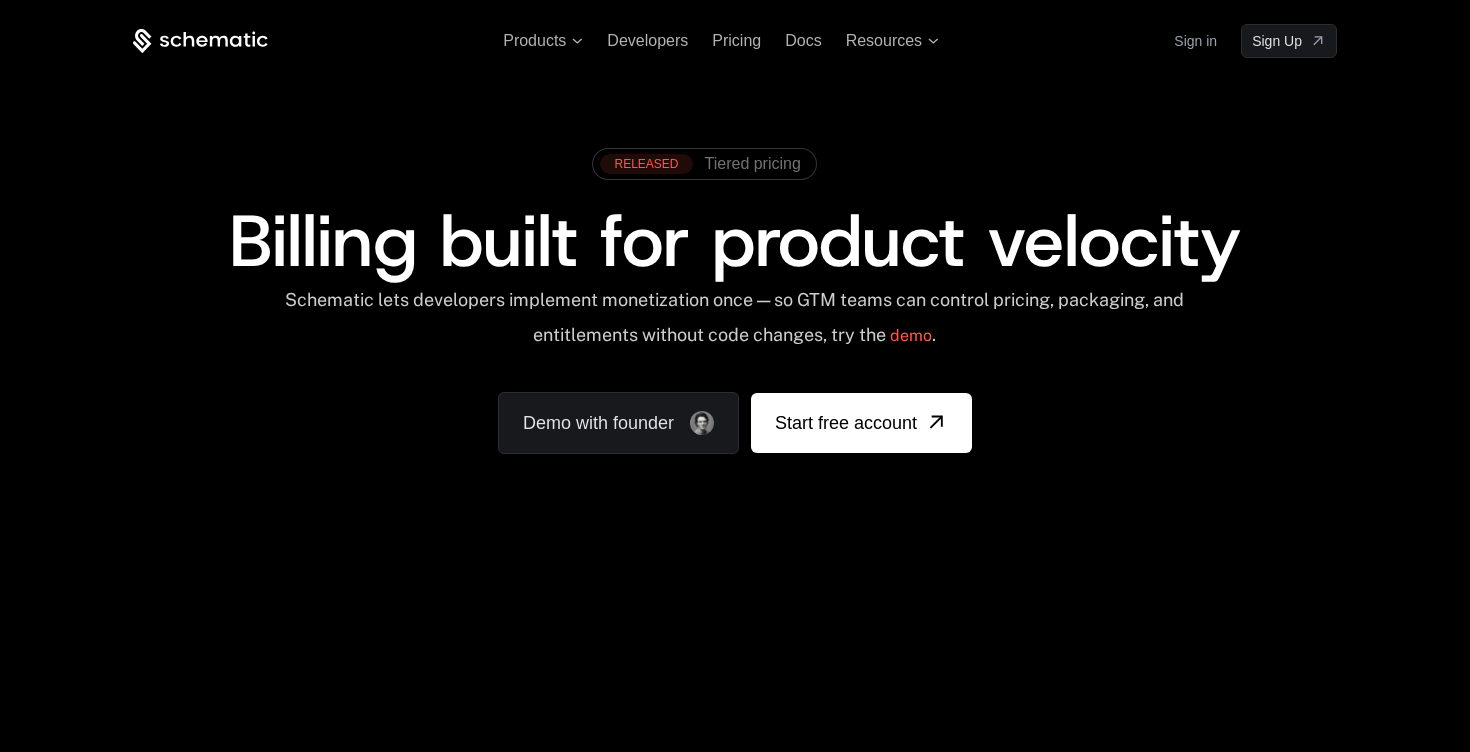 scroll, scrollTop: 0, scrollLeft: 0, axis: both 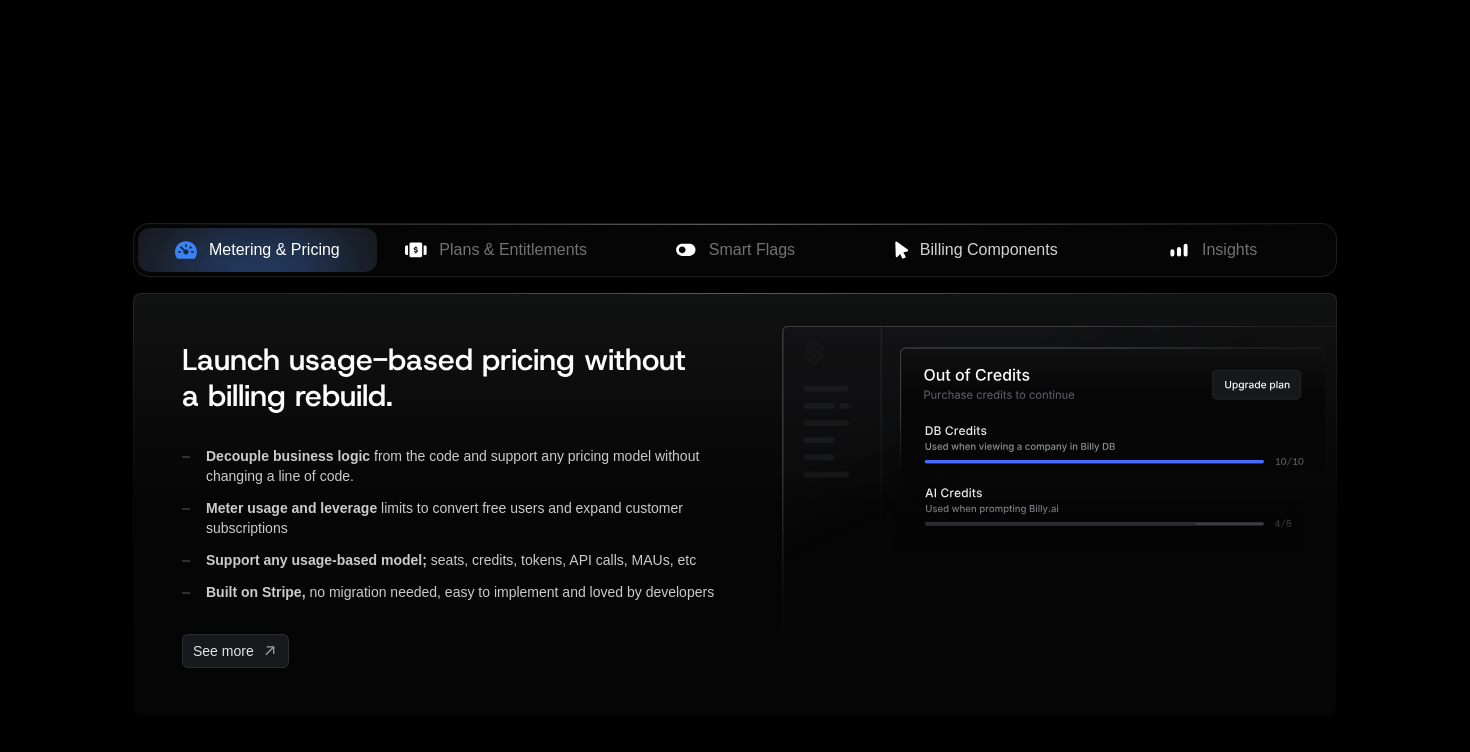 click on "Billing Components" at bounding box center (989, 250) 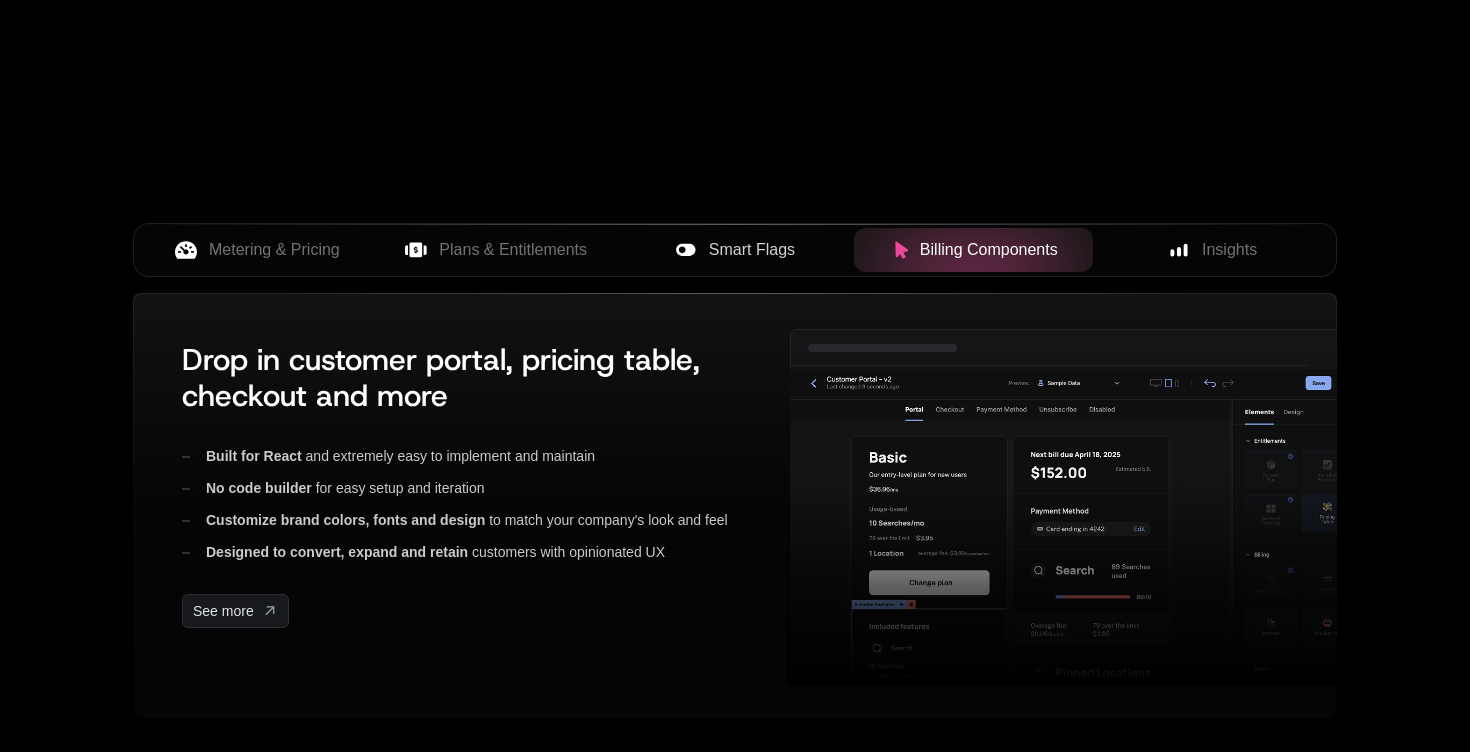 click on "Smart Flags" at bounding box center [752, 250] 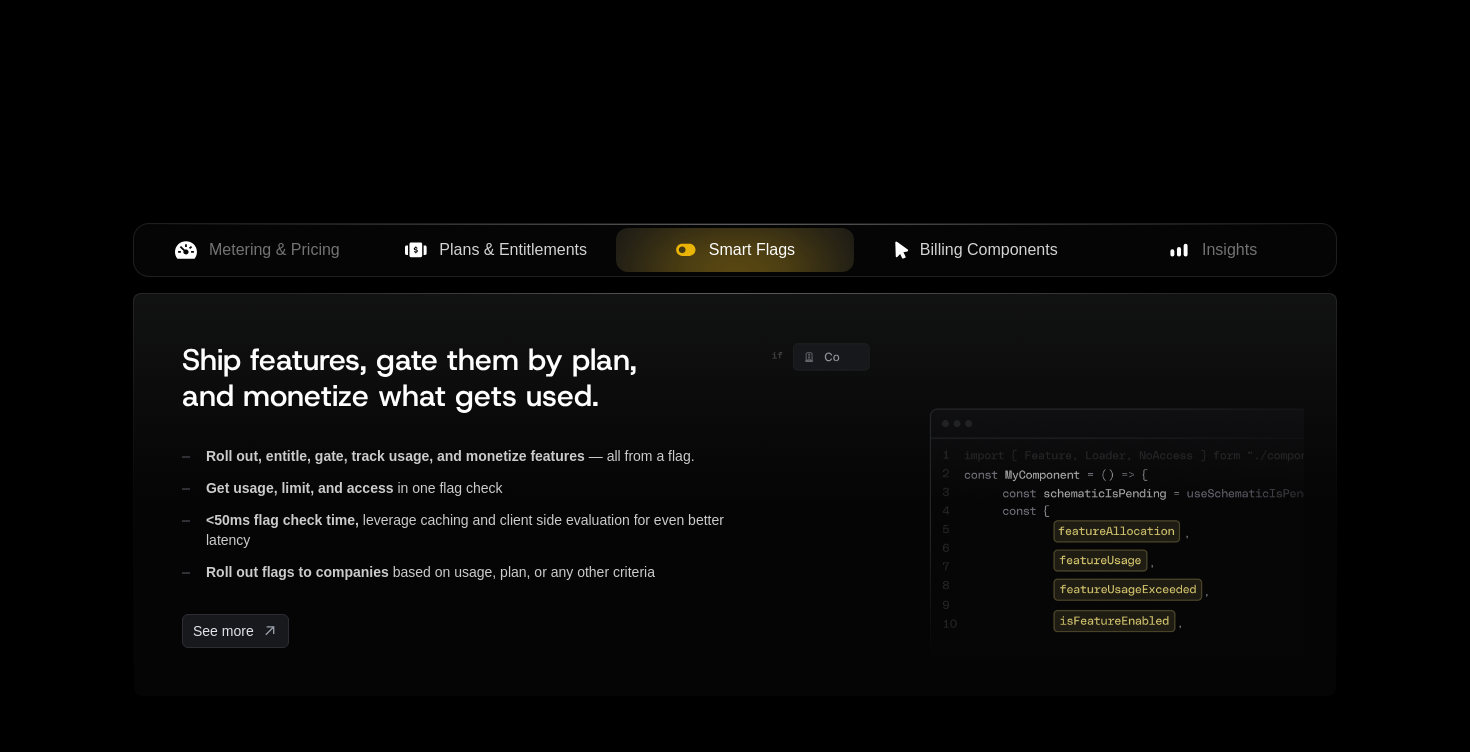click on "Plans & Entitlements" at bounding box center [496, 250] 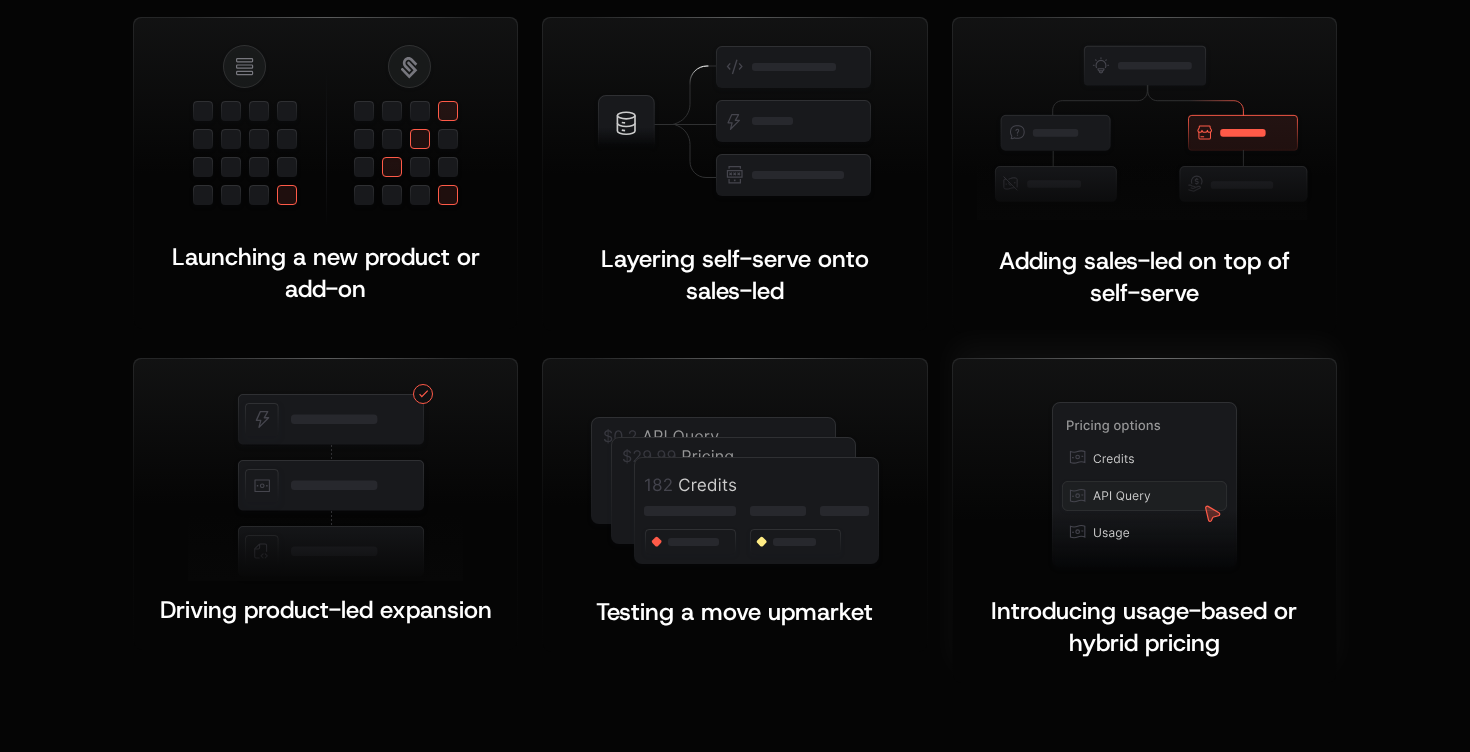 scroll, scrollTop: 3953, scrollLeft: 0, axis: vertical 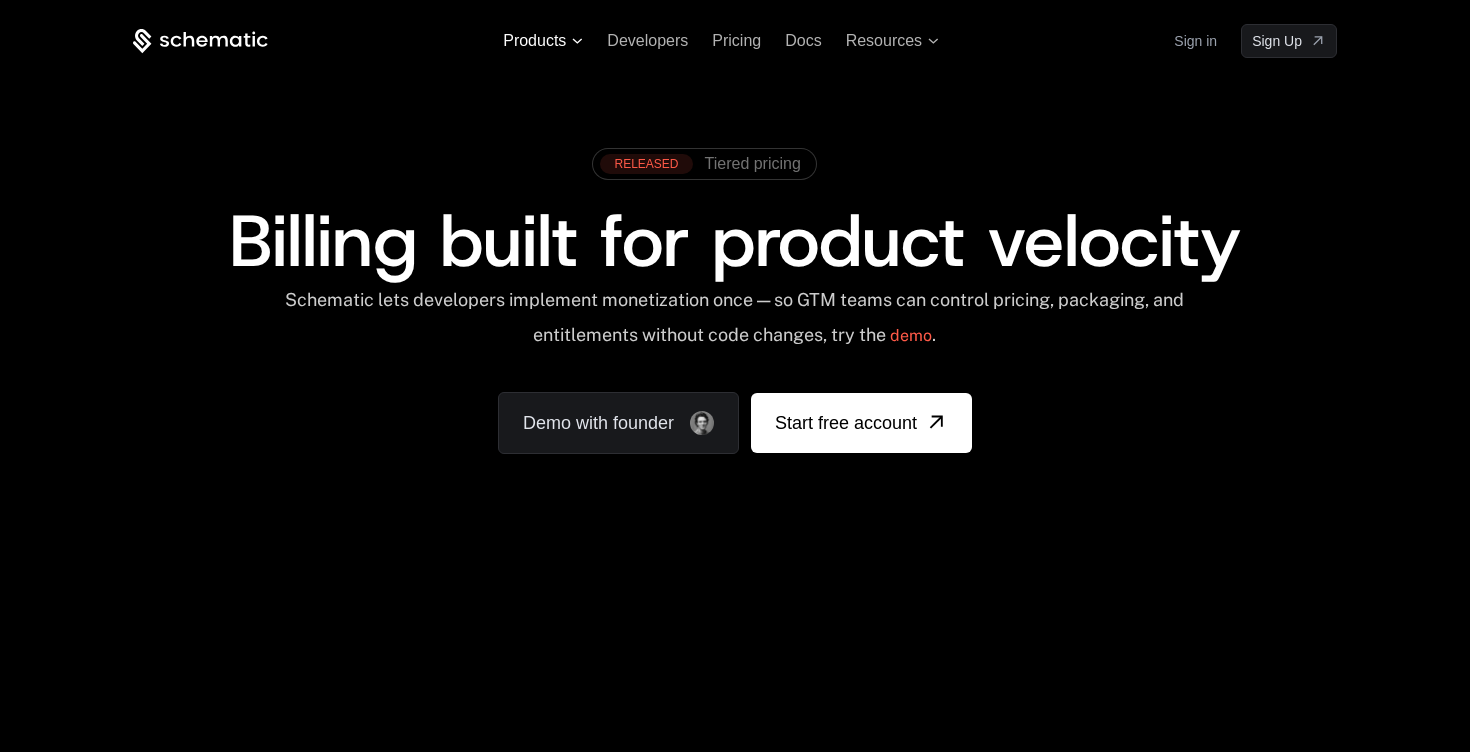 click on "Products" at bounding box center (534, 41) 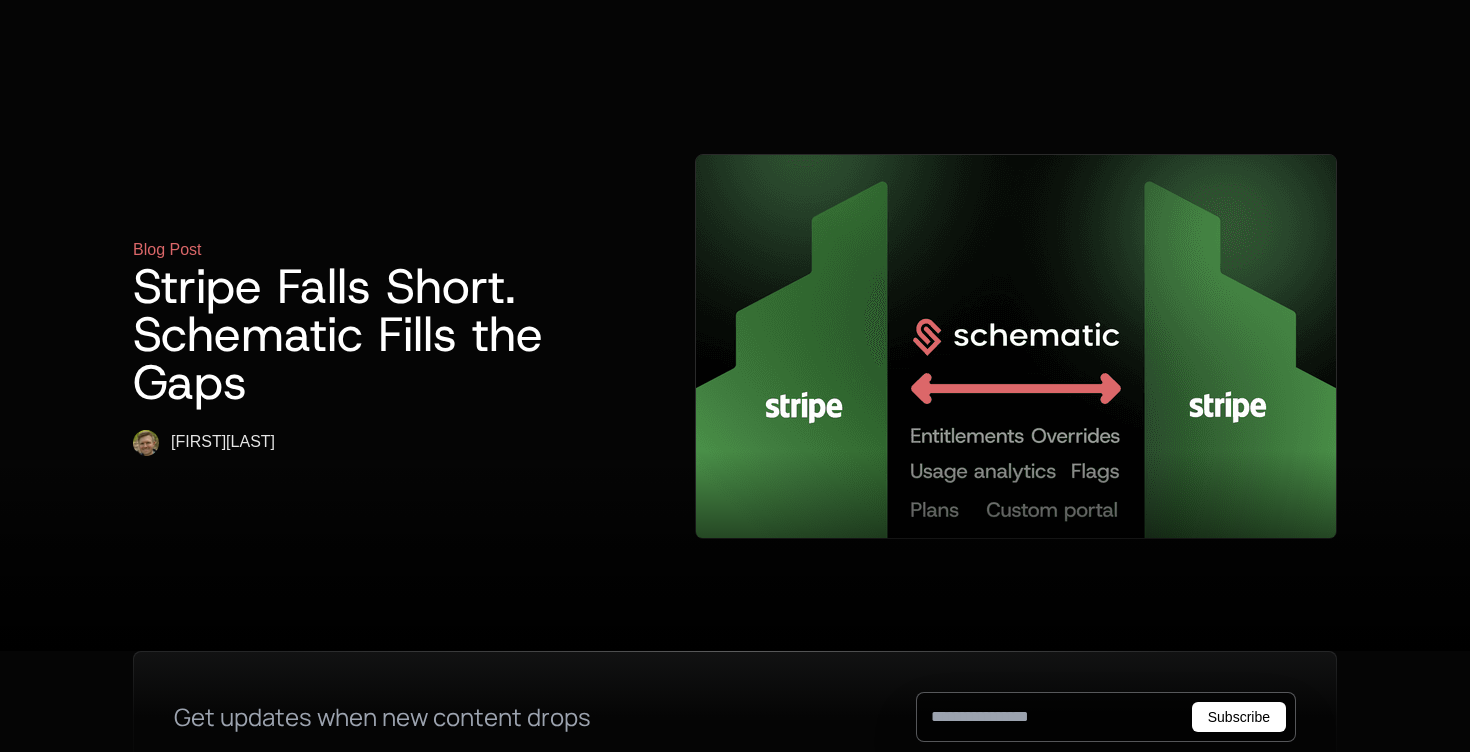 scroll, scrollTop: 0, scrollLeft: 0, axis: both 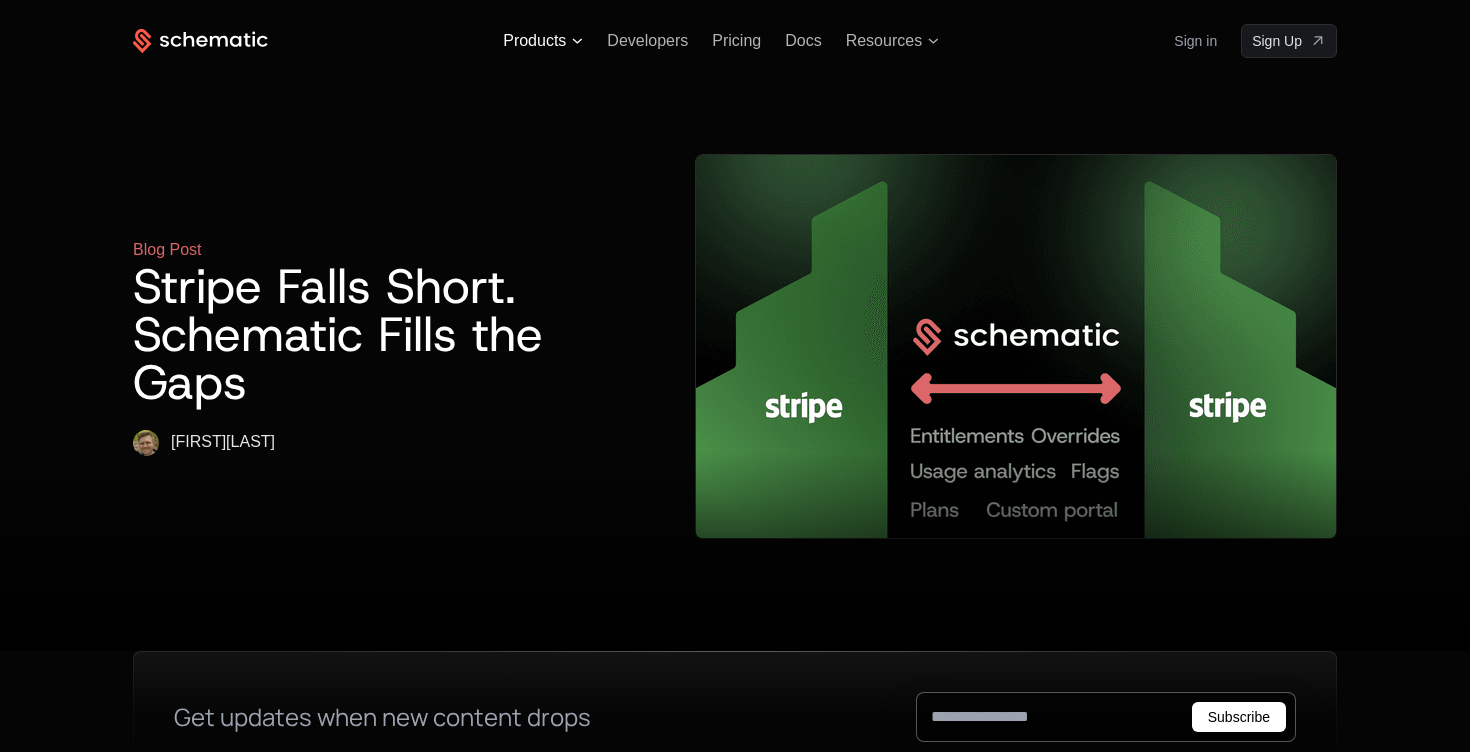click on "Products" at bounding box center (534, 41) 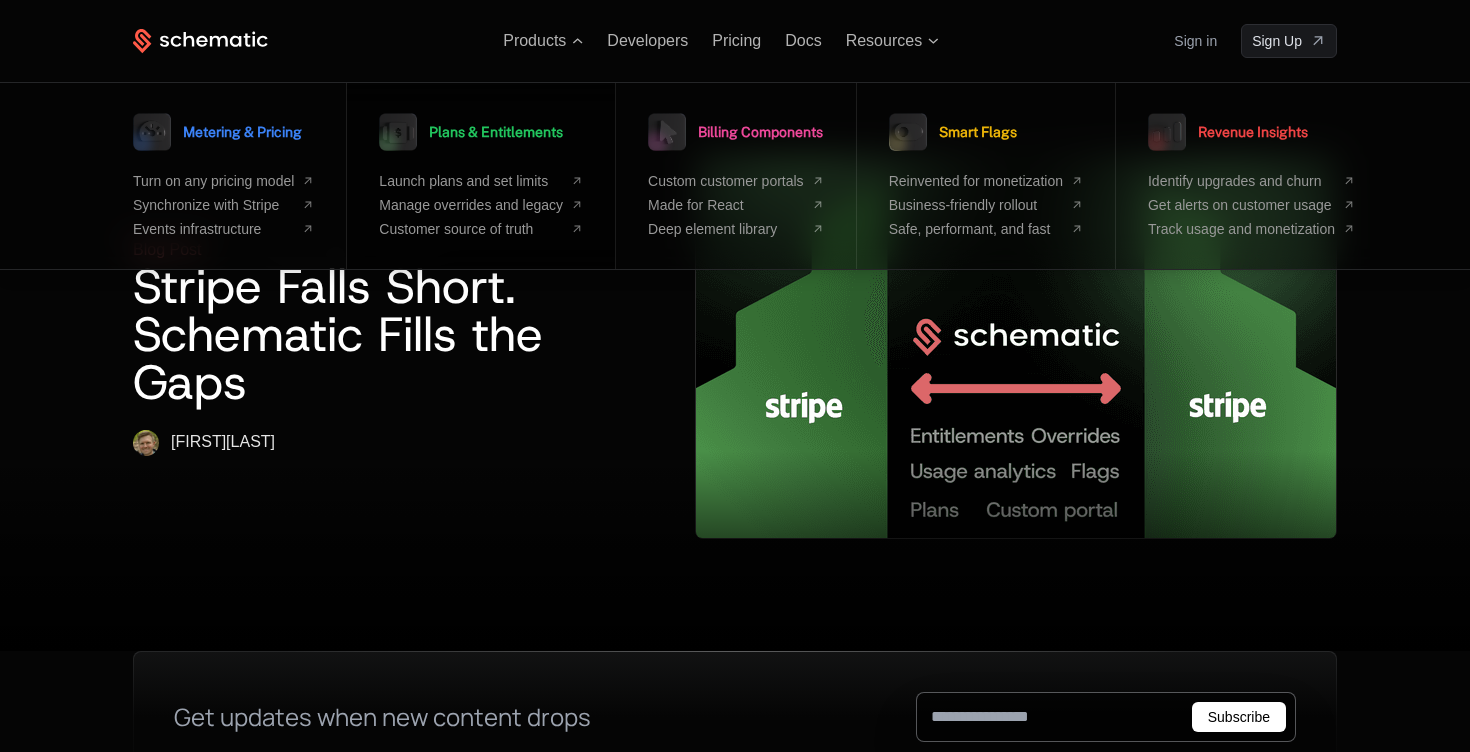 click on "Plans & Entitlements" at bounding box center (496, 132) 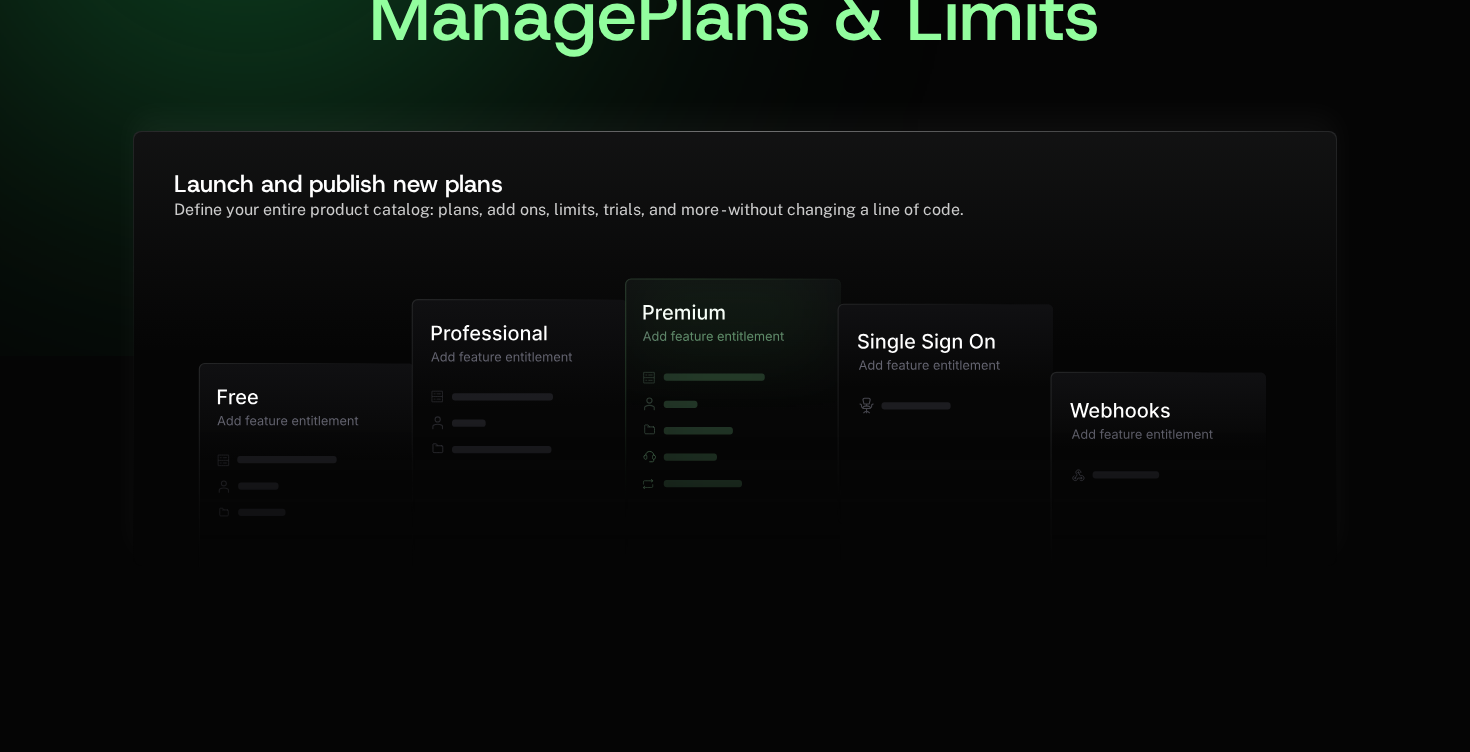 scroll, scrollTop: 0, scrollLeft: 0, axis: both 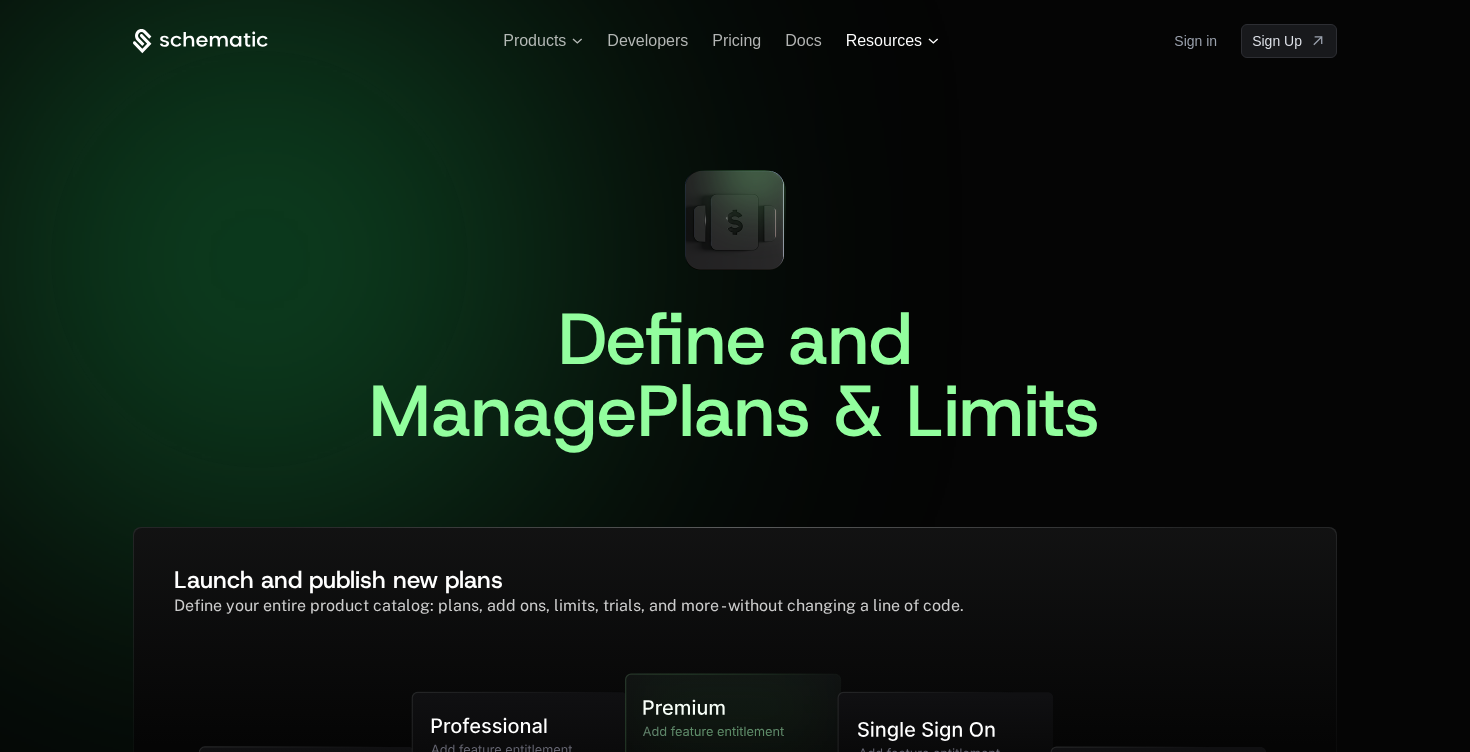 click on "Resources" at bounding box center [884, 41] 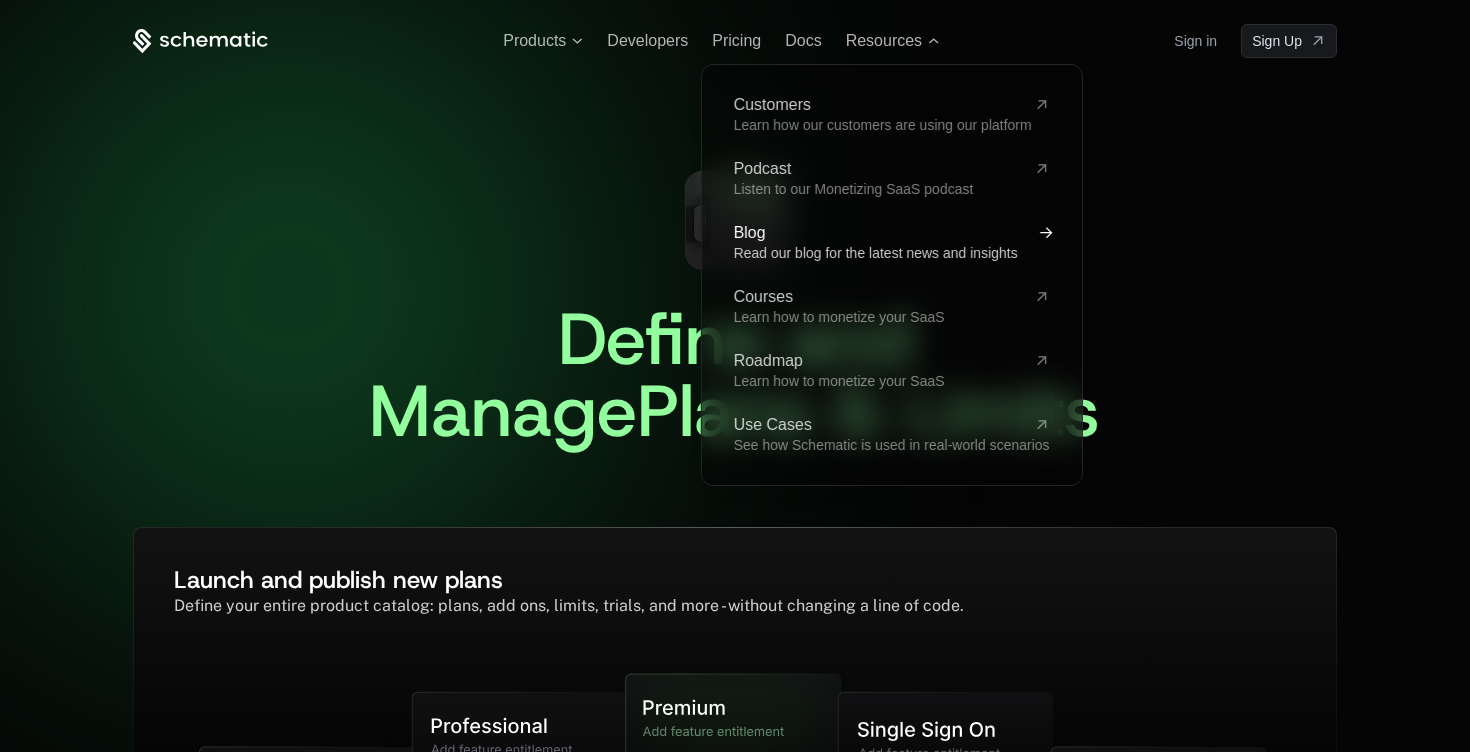 click on "Blog" at bounding box center [880, 233] 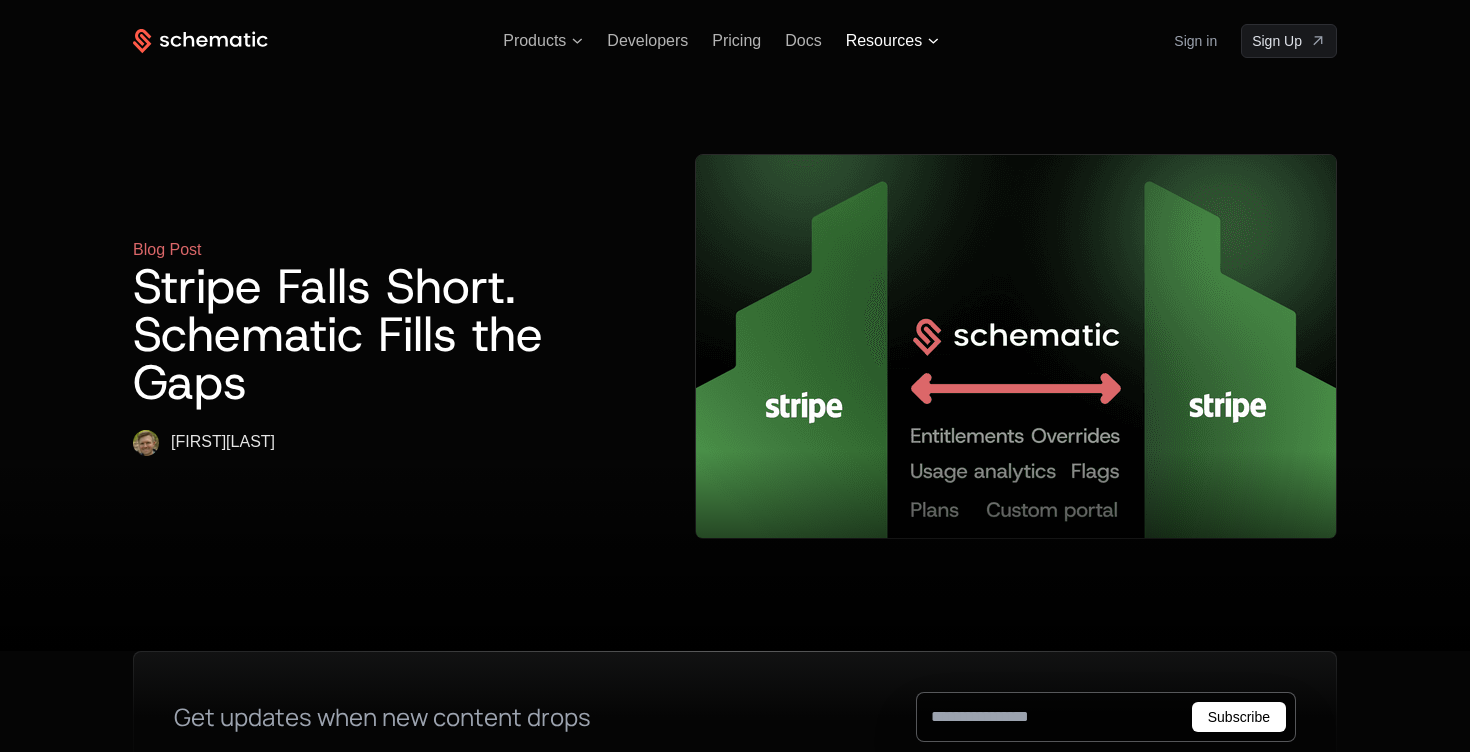click on "Resources" at bounding box center (884, 41) 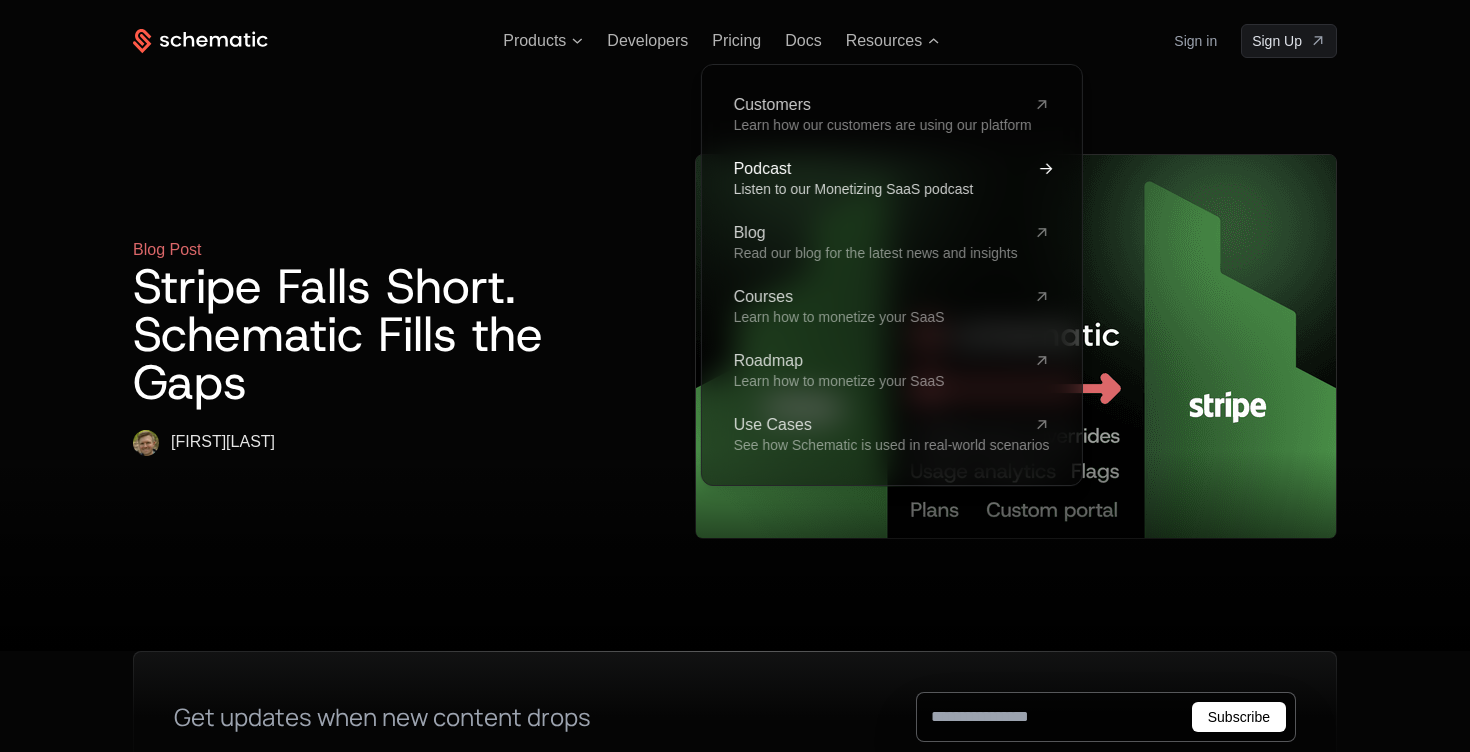 click on "Podcast Listen to our Monetizing SaaS podcast" at bounding box center (892, 179) 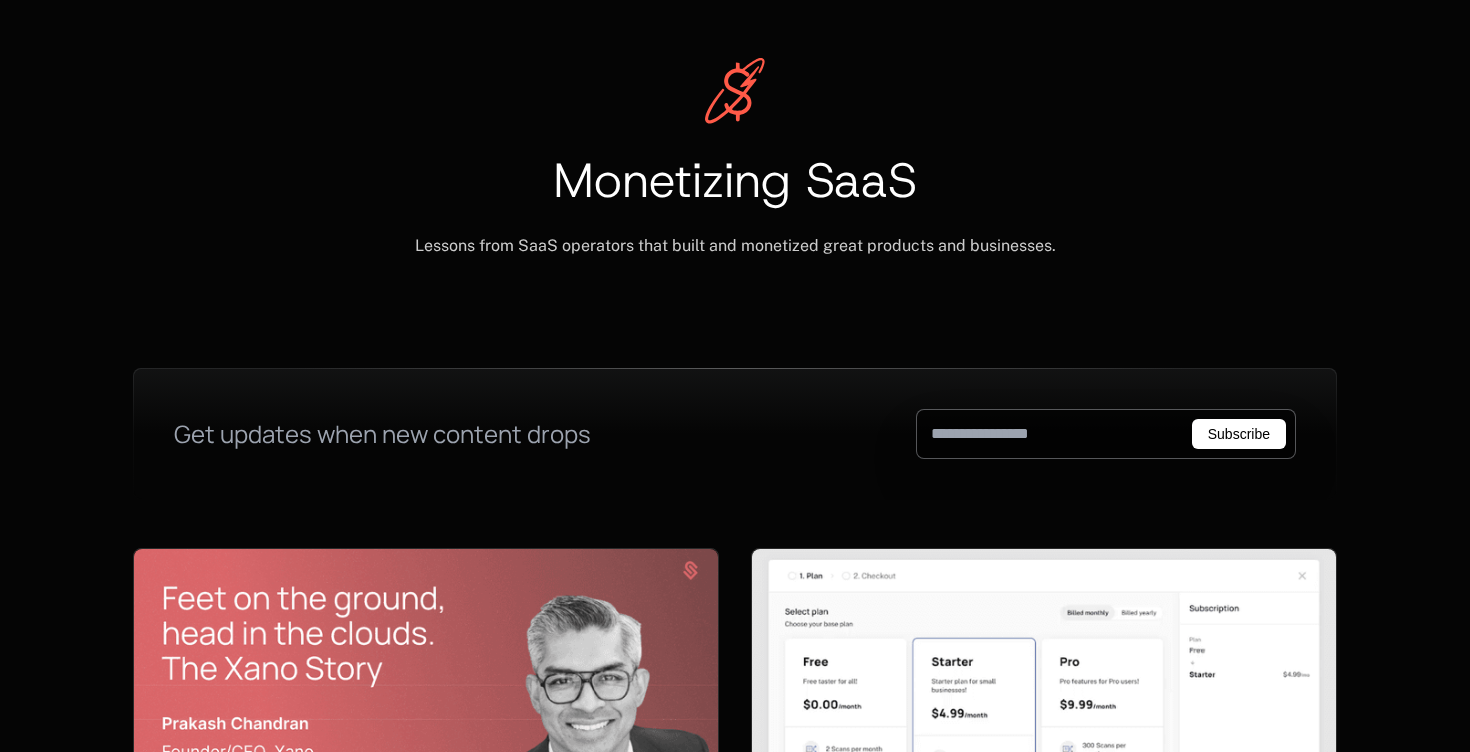 scroll, scrollTop: 0, scrollLeft: 0, axis: both 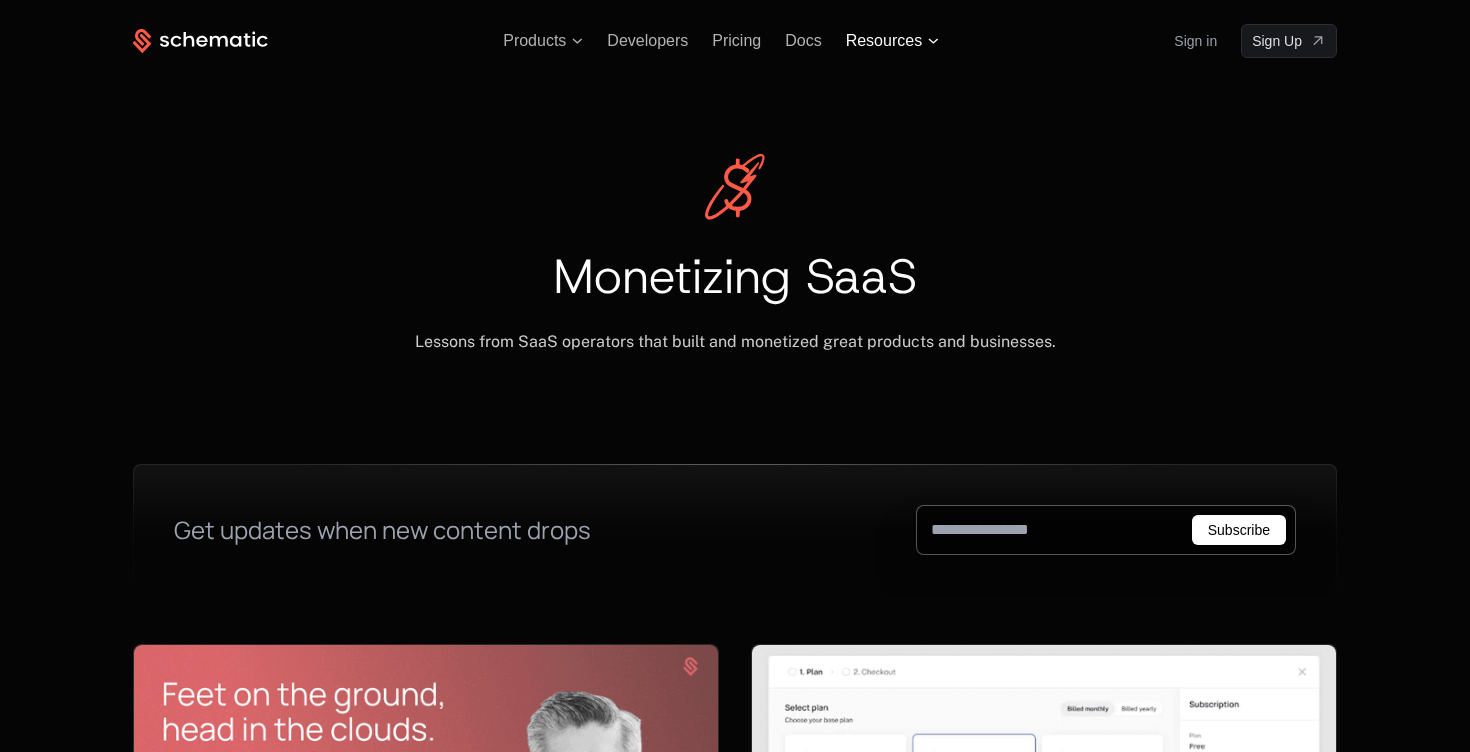 click on "Resources" at bounding box center (884, 41) 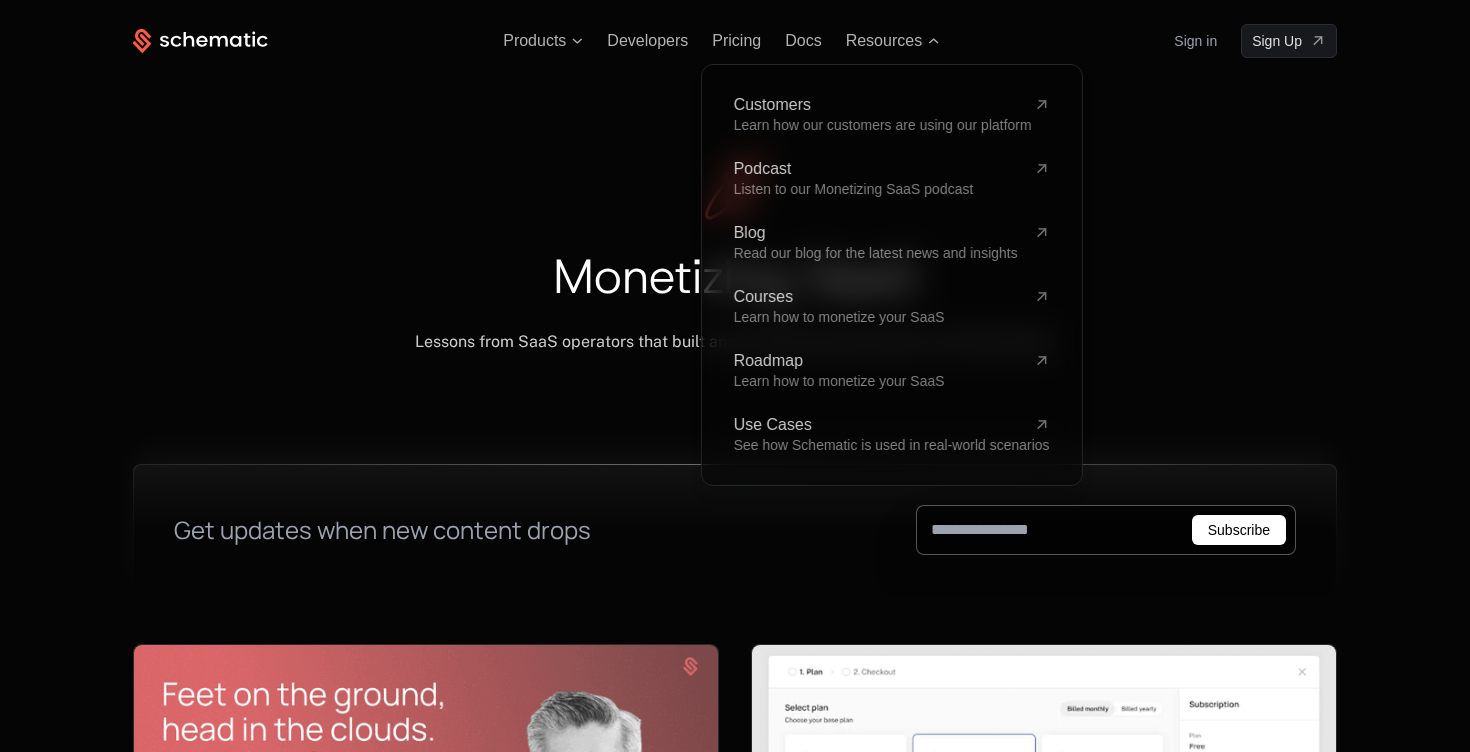 click on "Get updates when new content drops Subscribe" at bounding box center [735, 530] 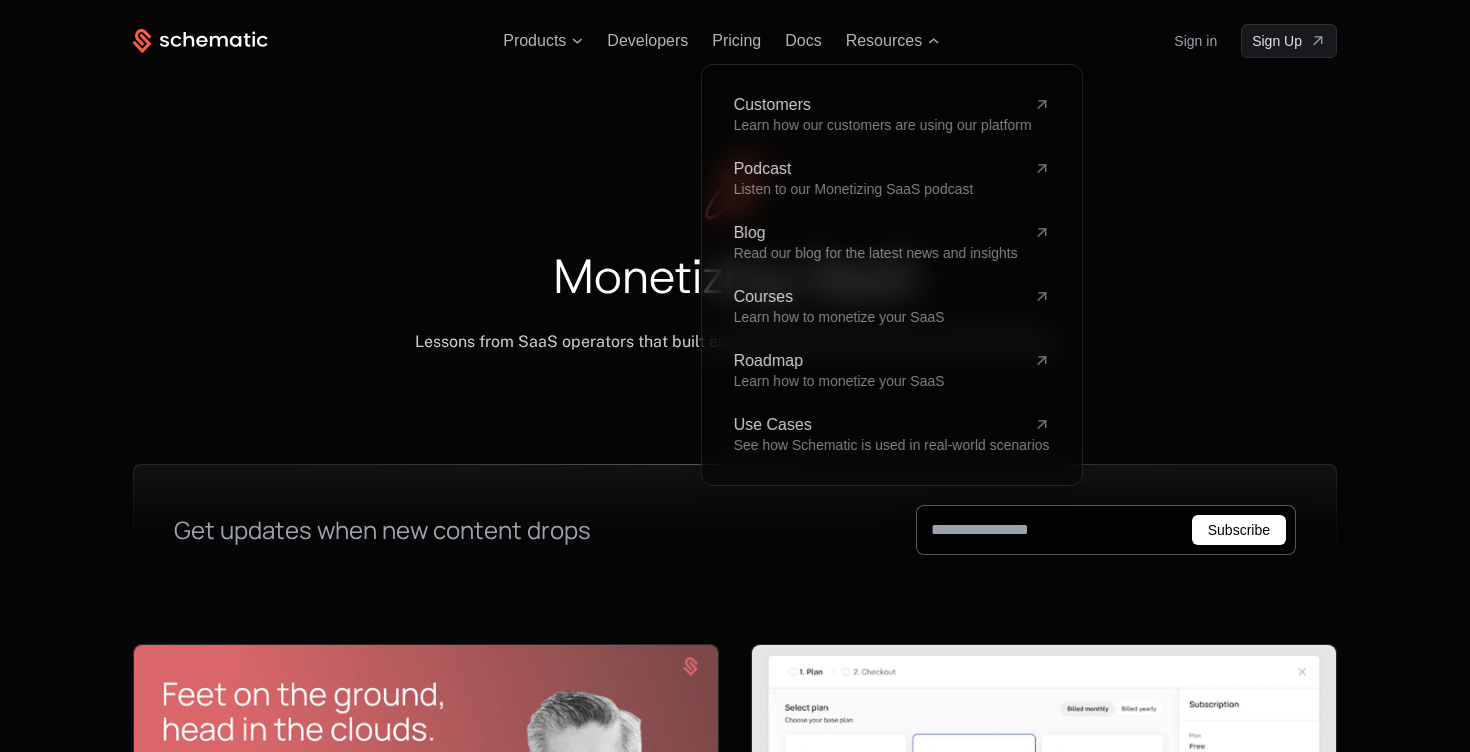 click on "Monetizing SaaS Lessons from SaaS operators that built and monetized great products and businesses." at bounding box center [735, 261] 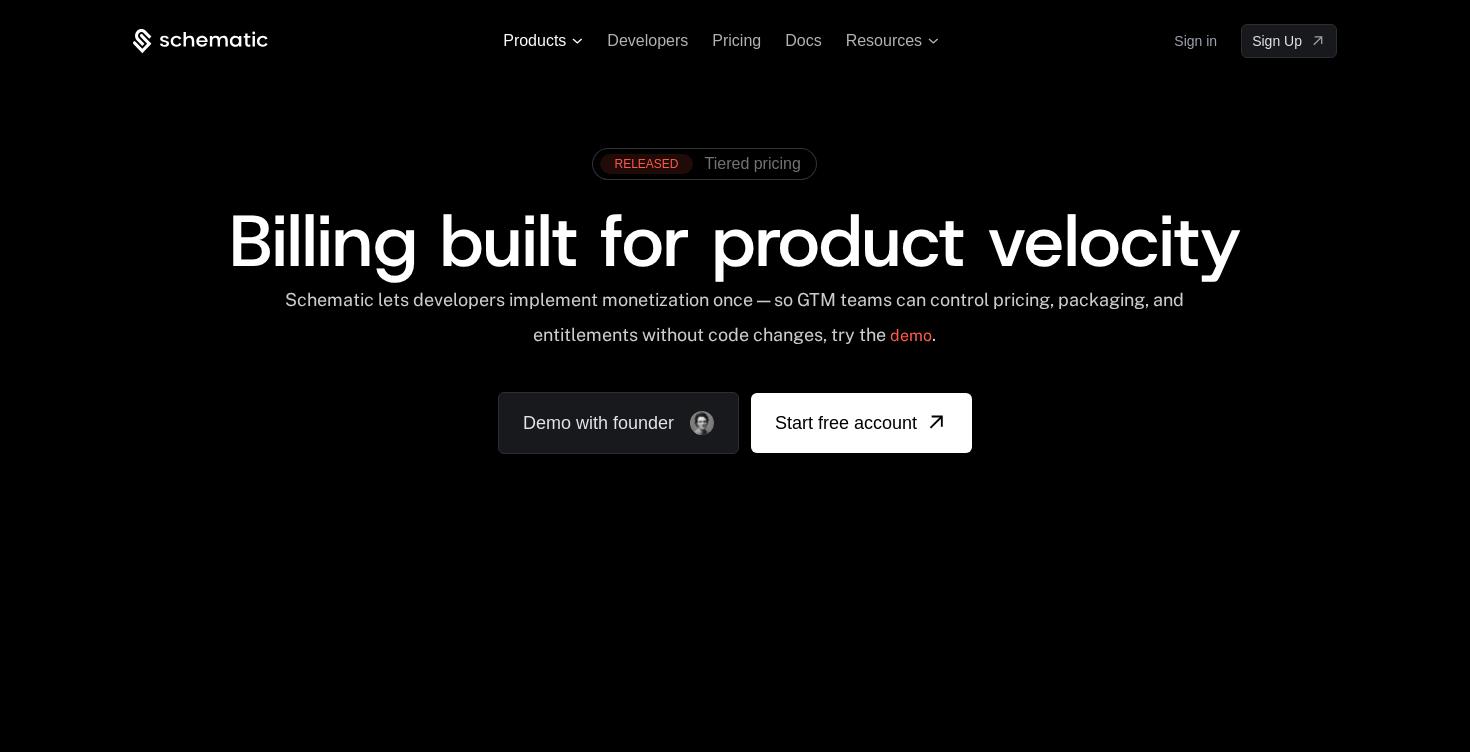 click on "Products" at bounding box center (534, 41) 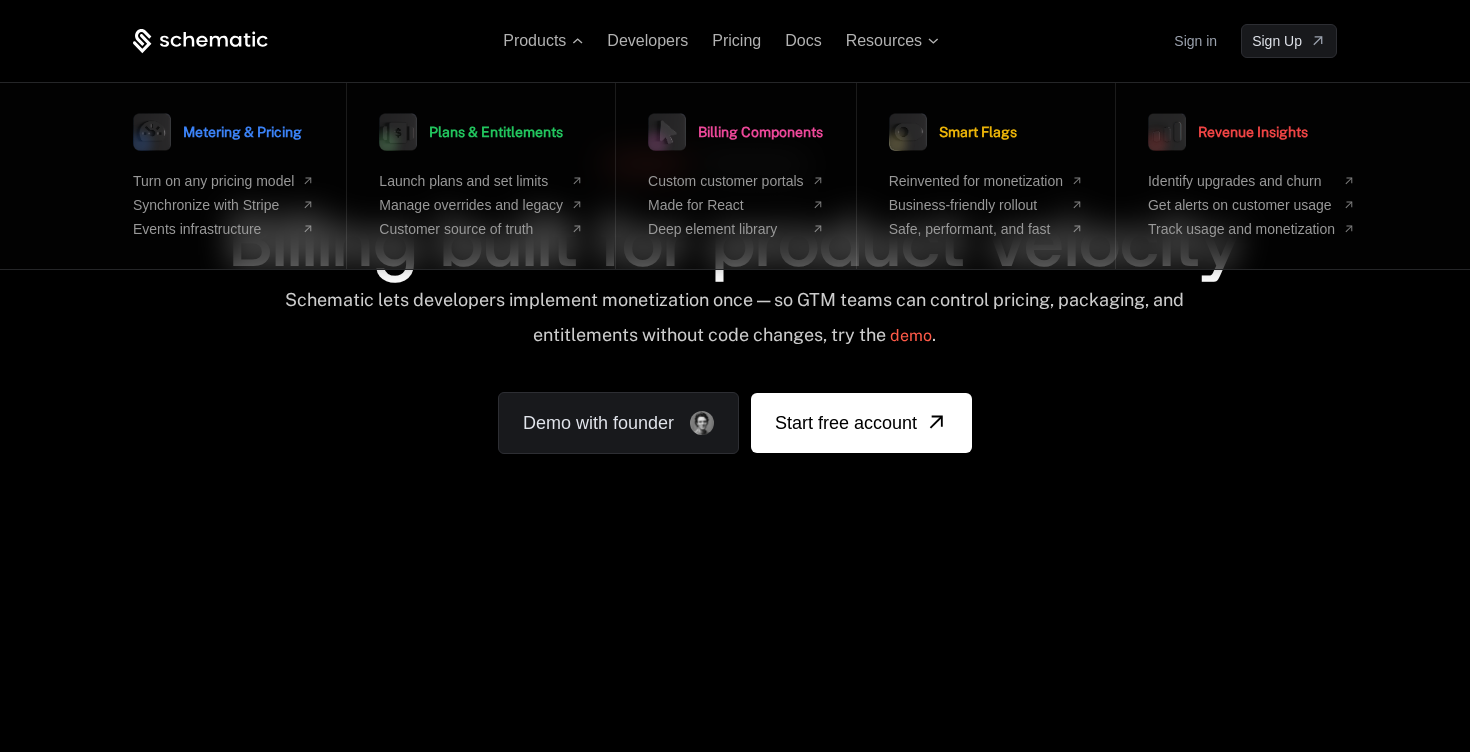 click on "Products Metering & Pricing Turn on any pricing model Synchronize with Stripe Events infrastructure Plans & Entitlements Launch plans and set limits Manage overrides and legacy Customer source of truth Billing Components Custom customer portals Made for React Deep element library Smart Flags Reinvented for monetization Business-friendly rollout Safe, performant, and fast Revenue Insights Identify upgrades and churn Get alerts on customer usage Track usage and monetization Developers Pricing Docs Resources Sign in Sign Up" at bounding box center (735, 41) 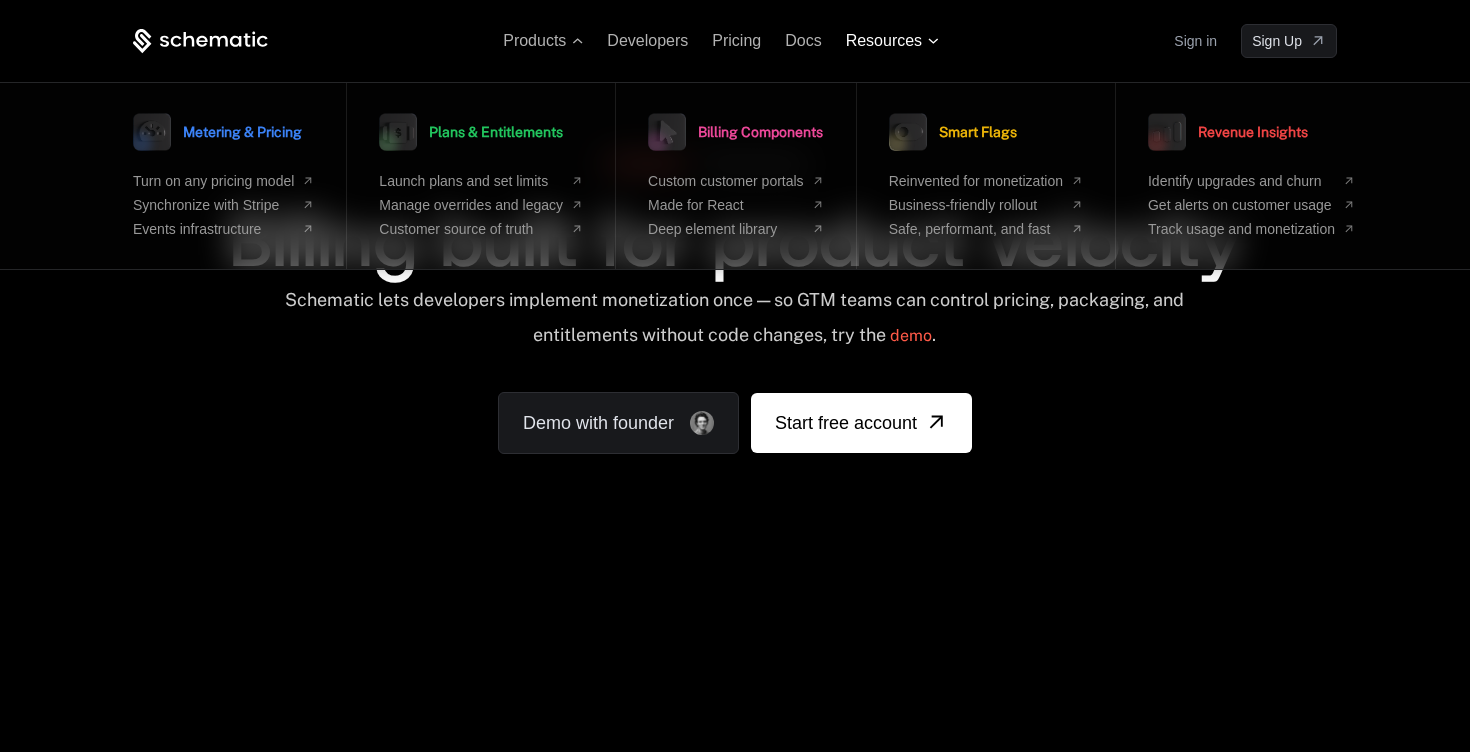 click on "Resources" at bounding box center (892, 41) 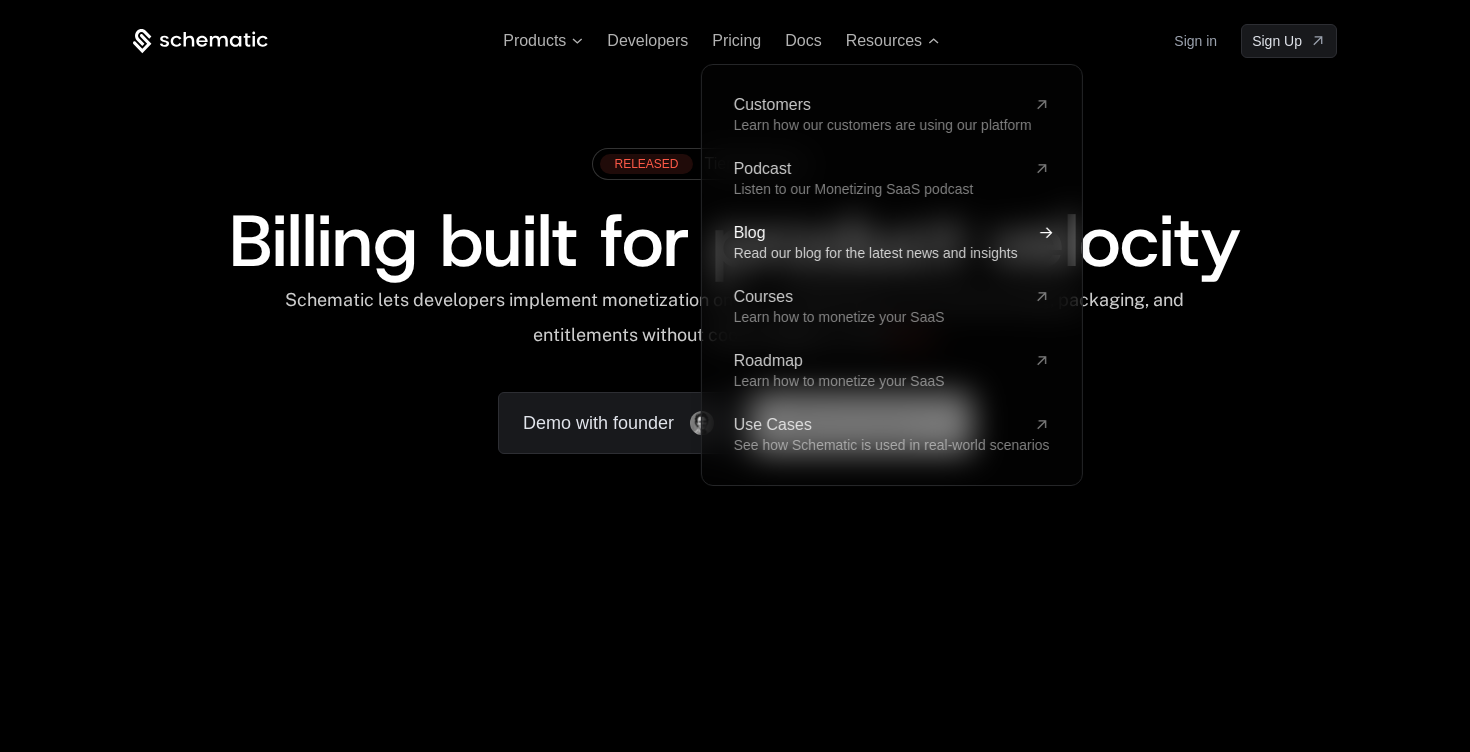 click on "Blog" at bounding box center (880, 233) 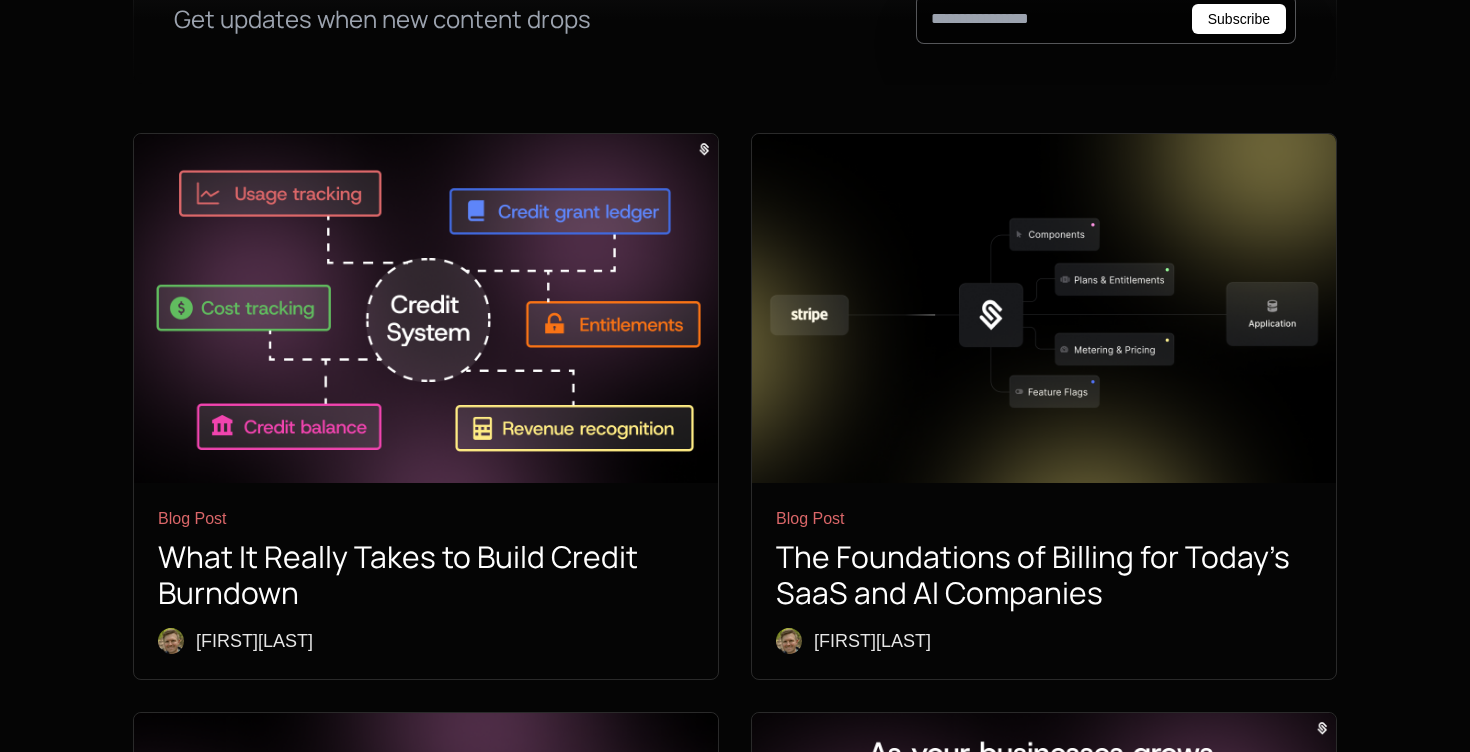 scroll, scrollTop: 809, scrollLeft: 0, axis: vertical 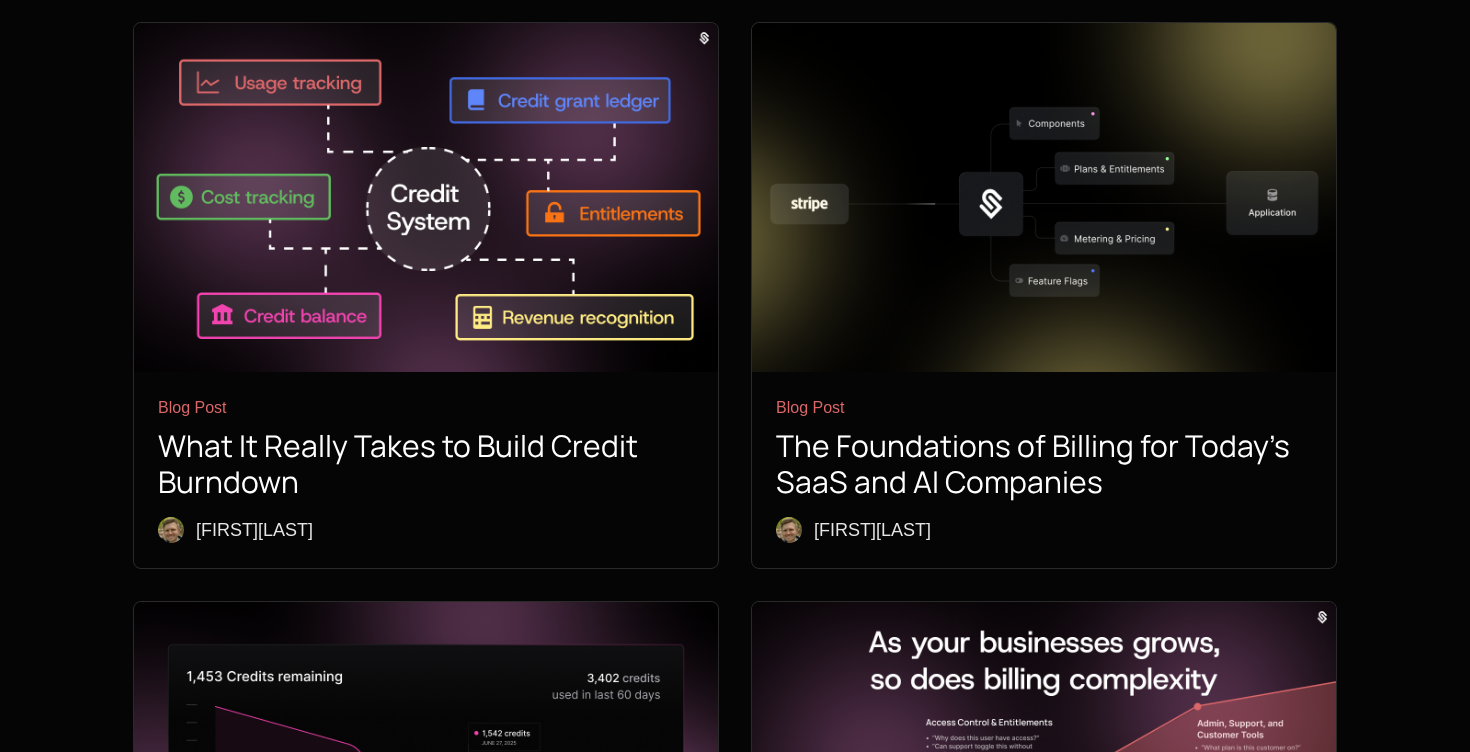 click on "The Foundations of Billing for Today’s SaaS and AI Companies" at bounding box center [1044, 464] 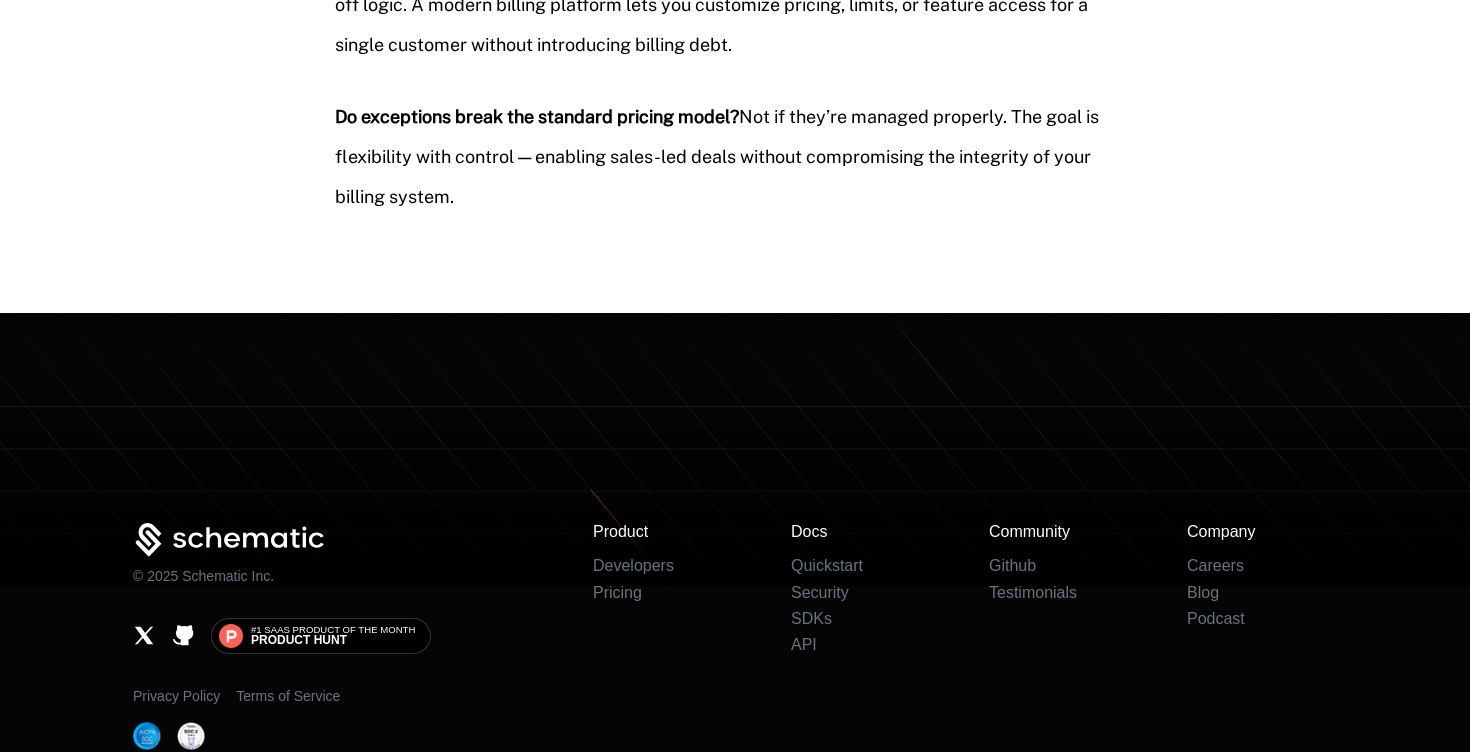scroll, scrollTop: 13793, scrollLeft: 0, axis: vertical 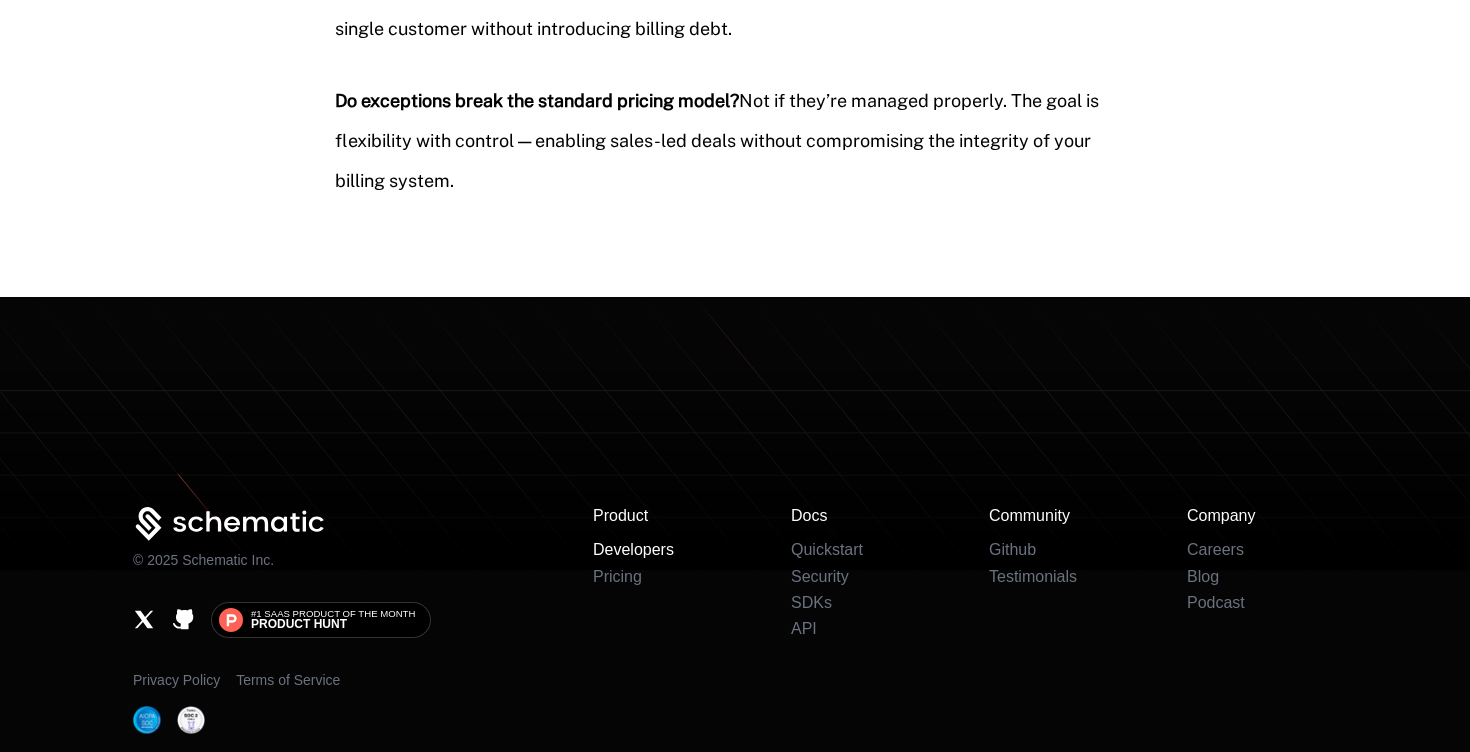 click on "Developers" at bounding box center (633, 549) 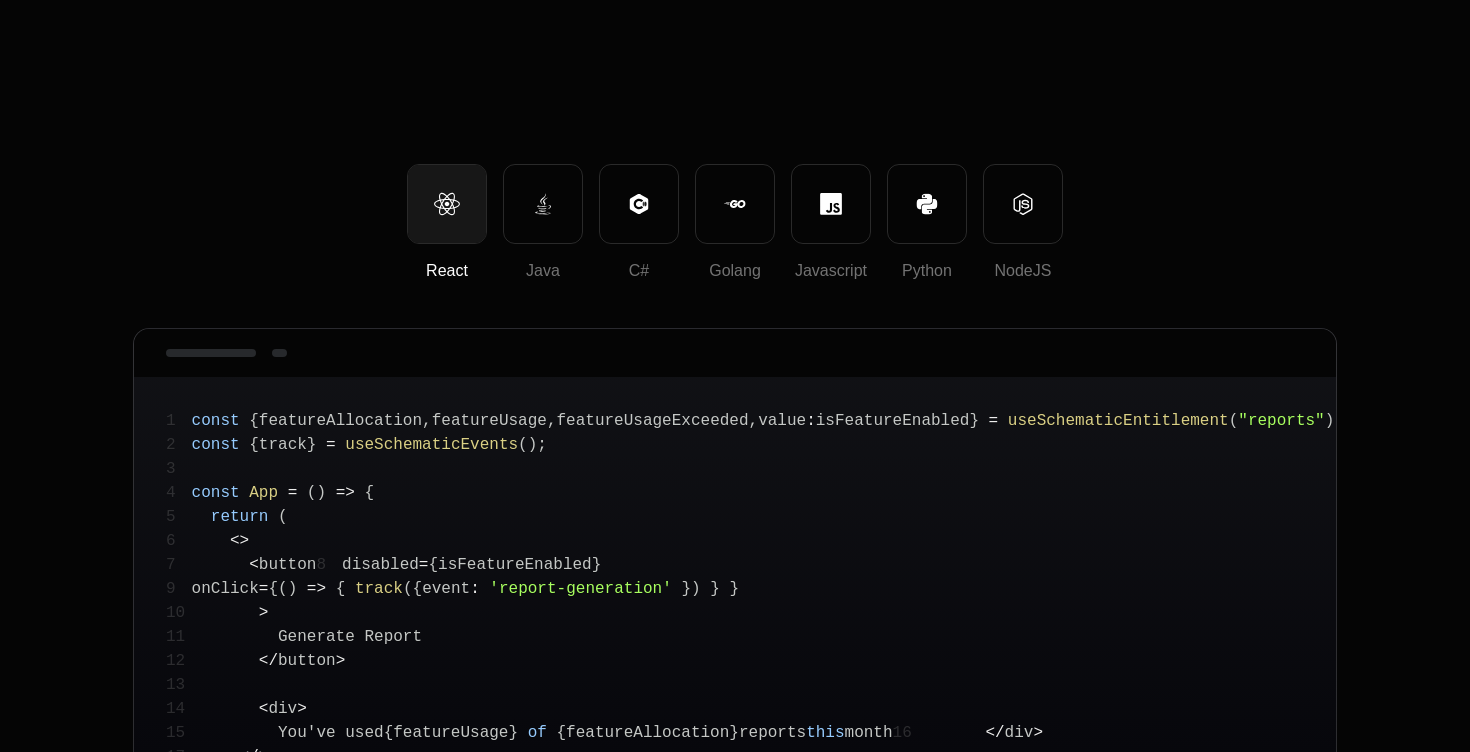scroll, scrollTop: 406, scrollLeft: 0, axis: vertical 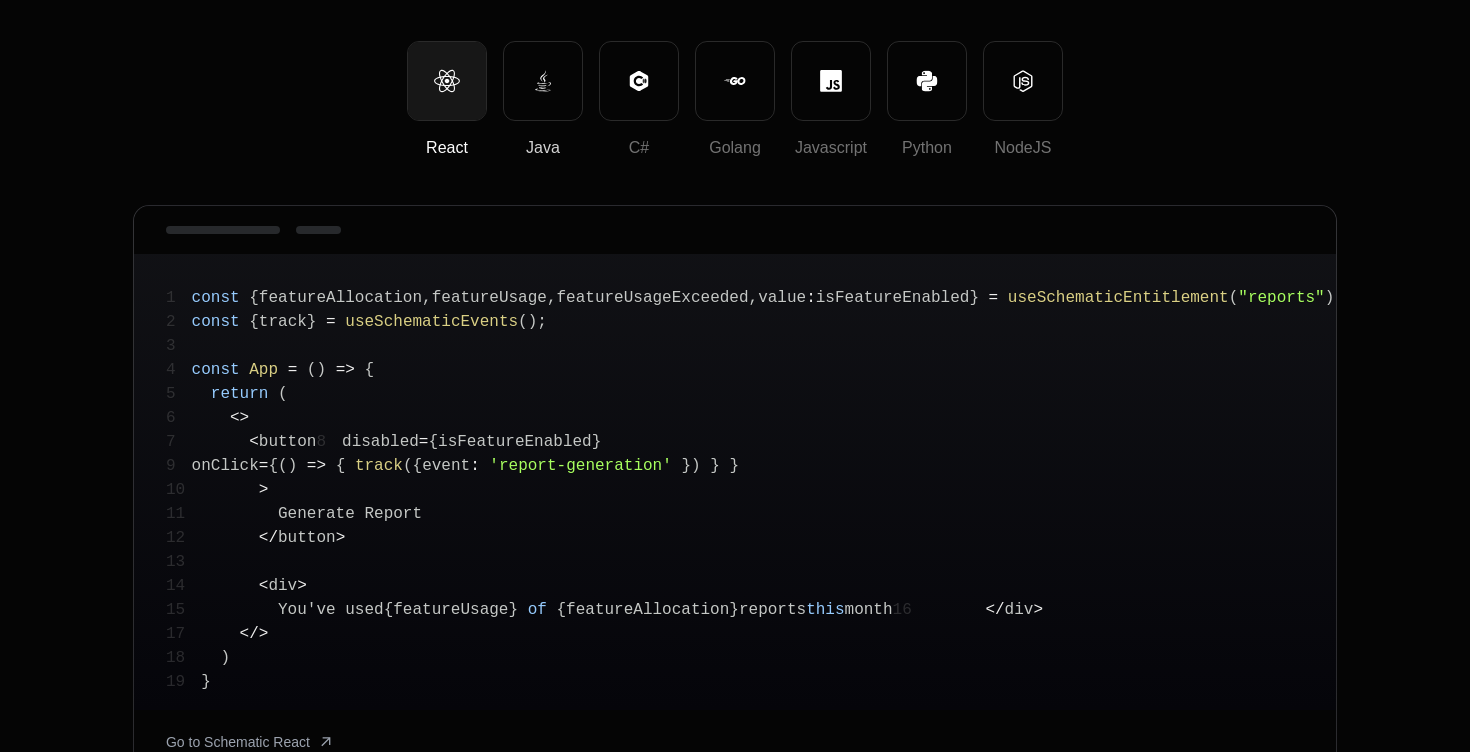 click 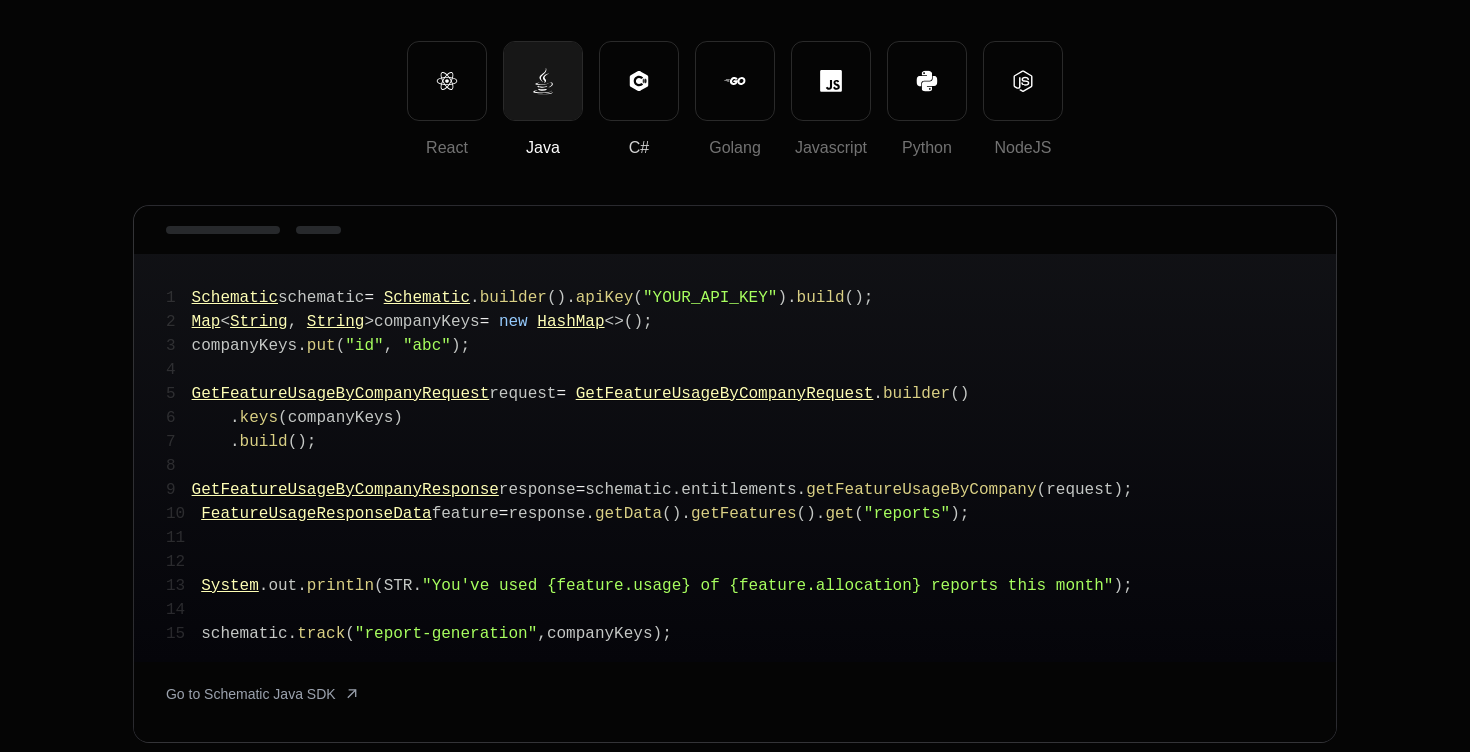 click on "C#" at bounding box center (639, 81) 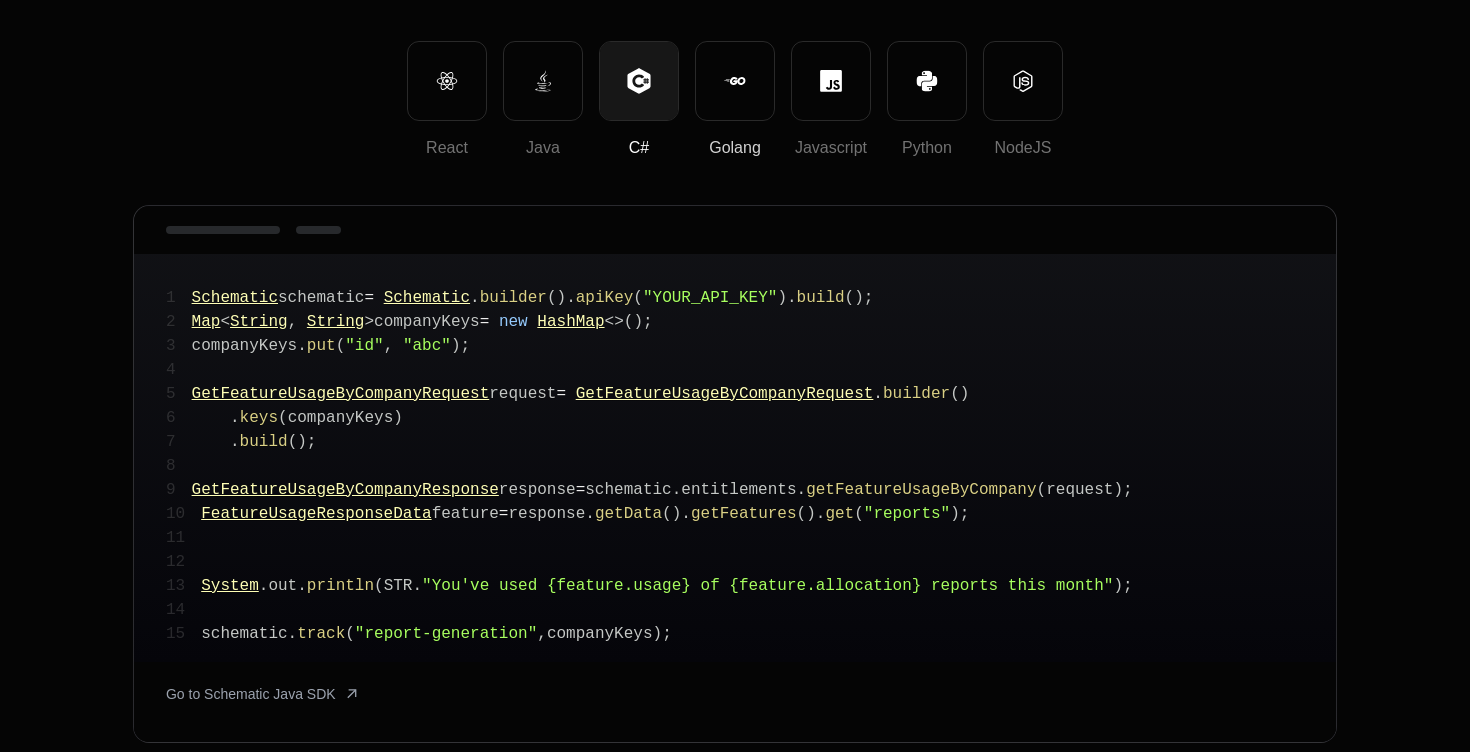 click 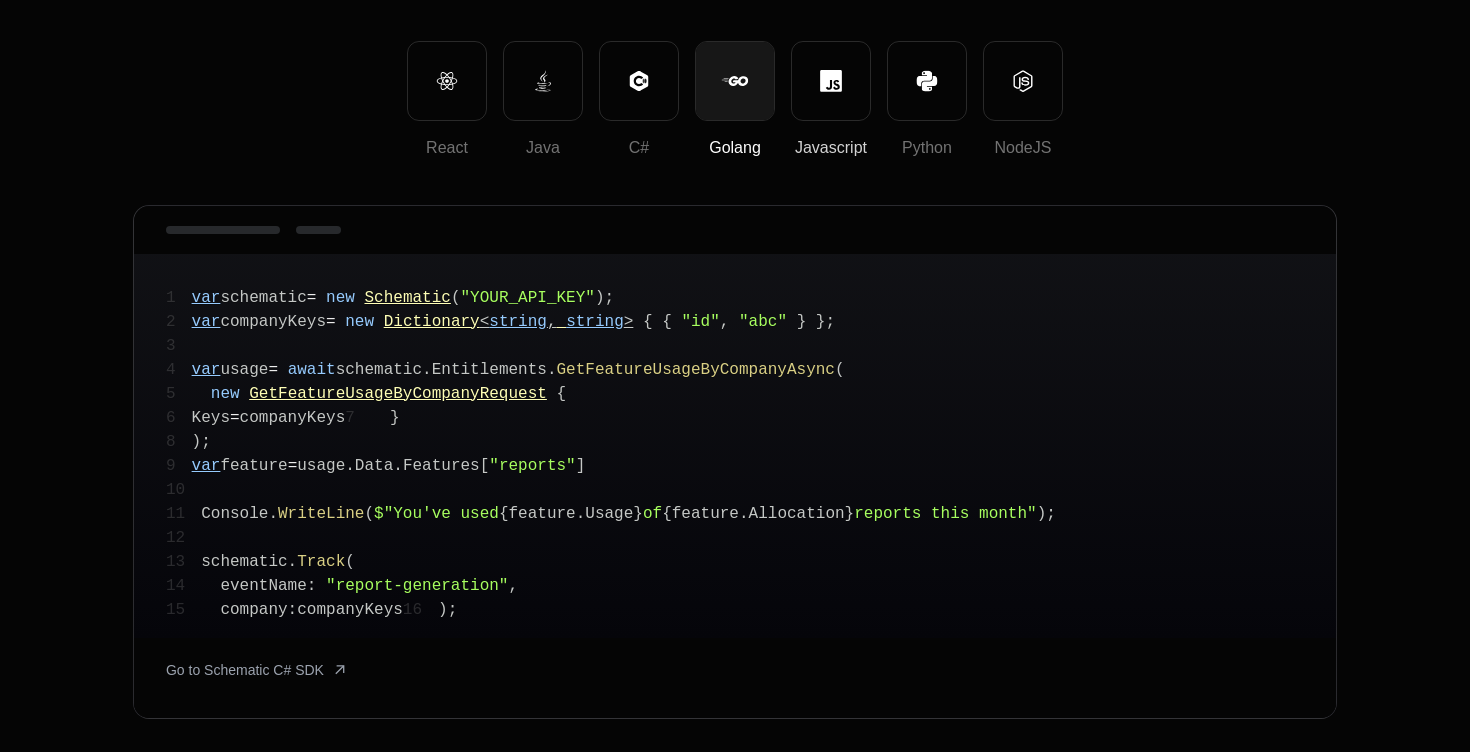 click on "Javascript" at bounding box center [831, 81] 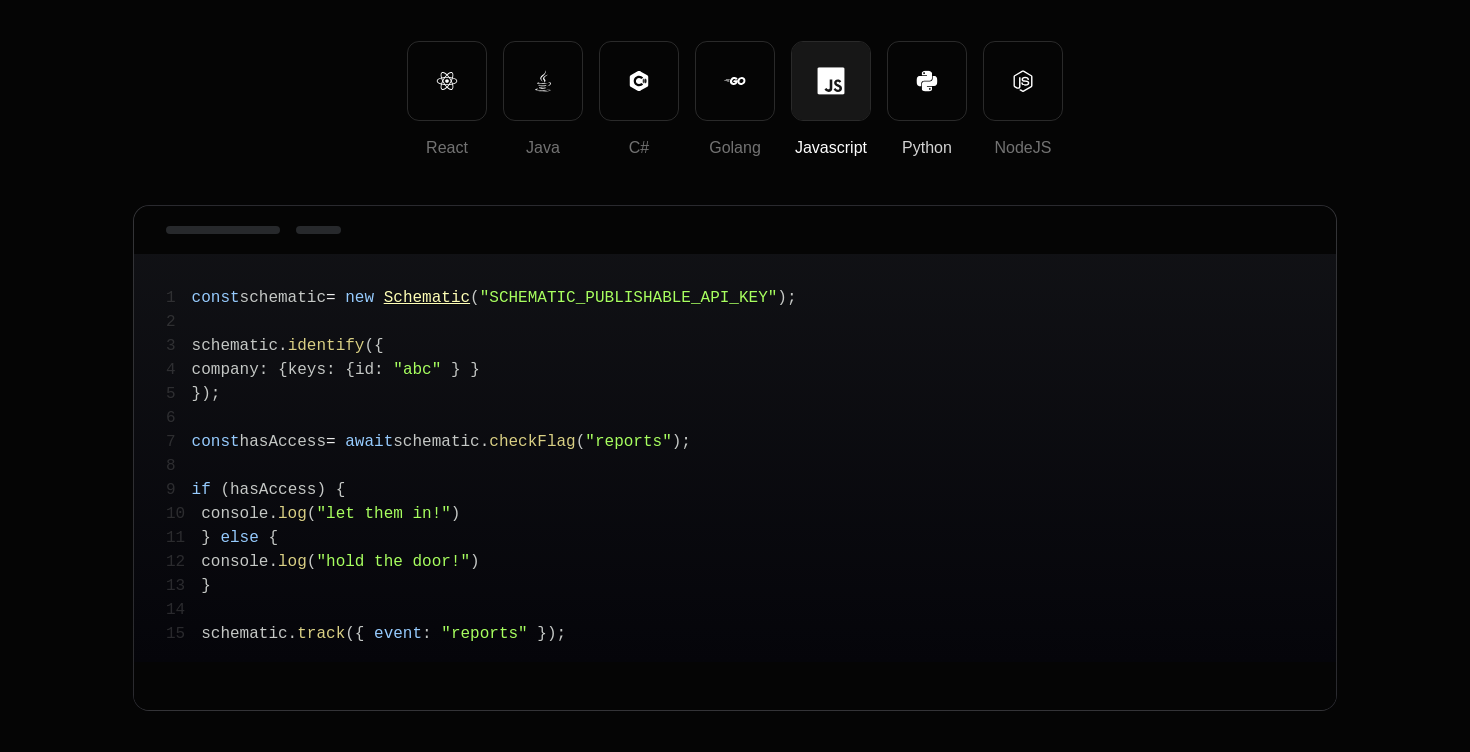 click on "Python" at bounding box center (927, 81) 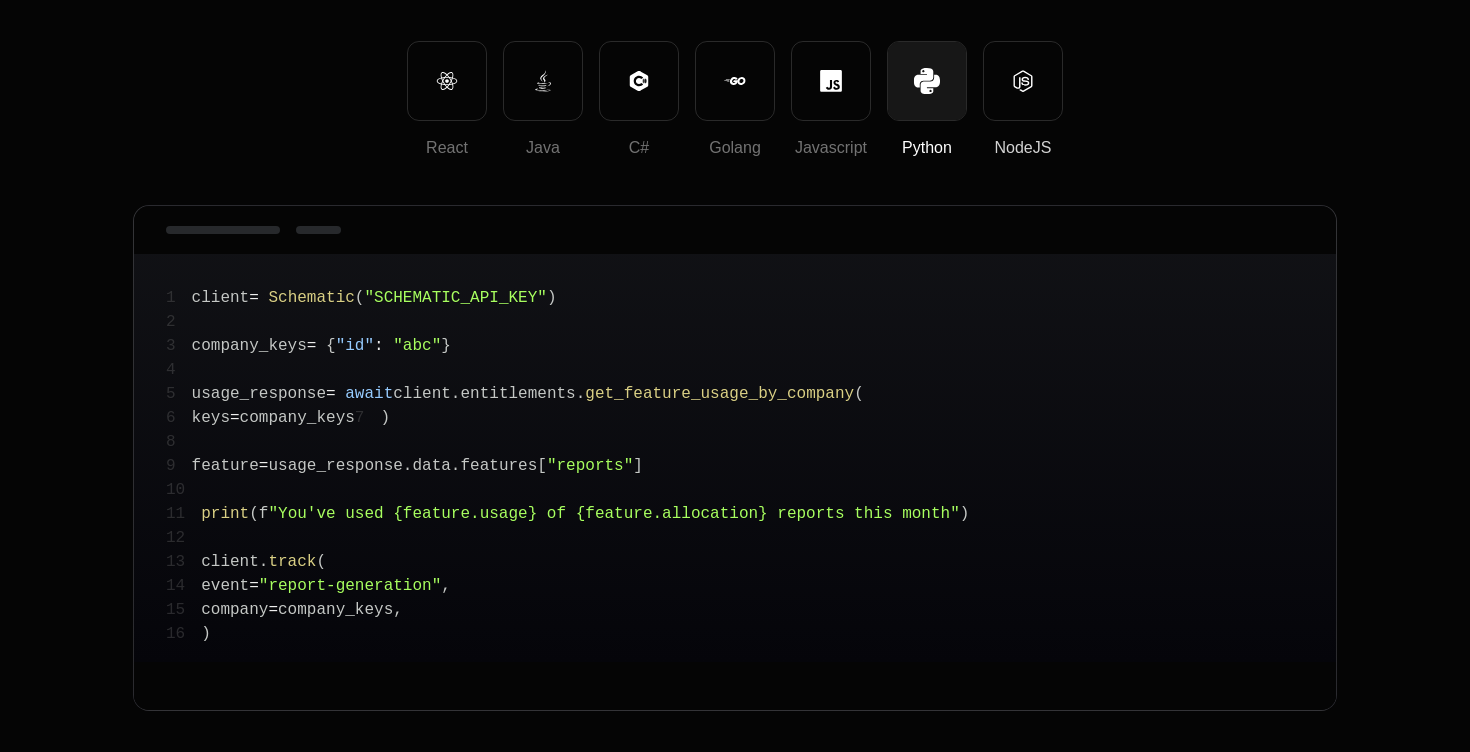 click on "NodeJS" at bounding box center [1023, 81] 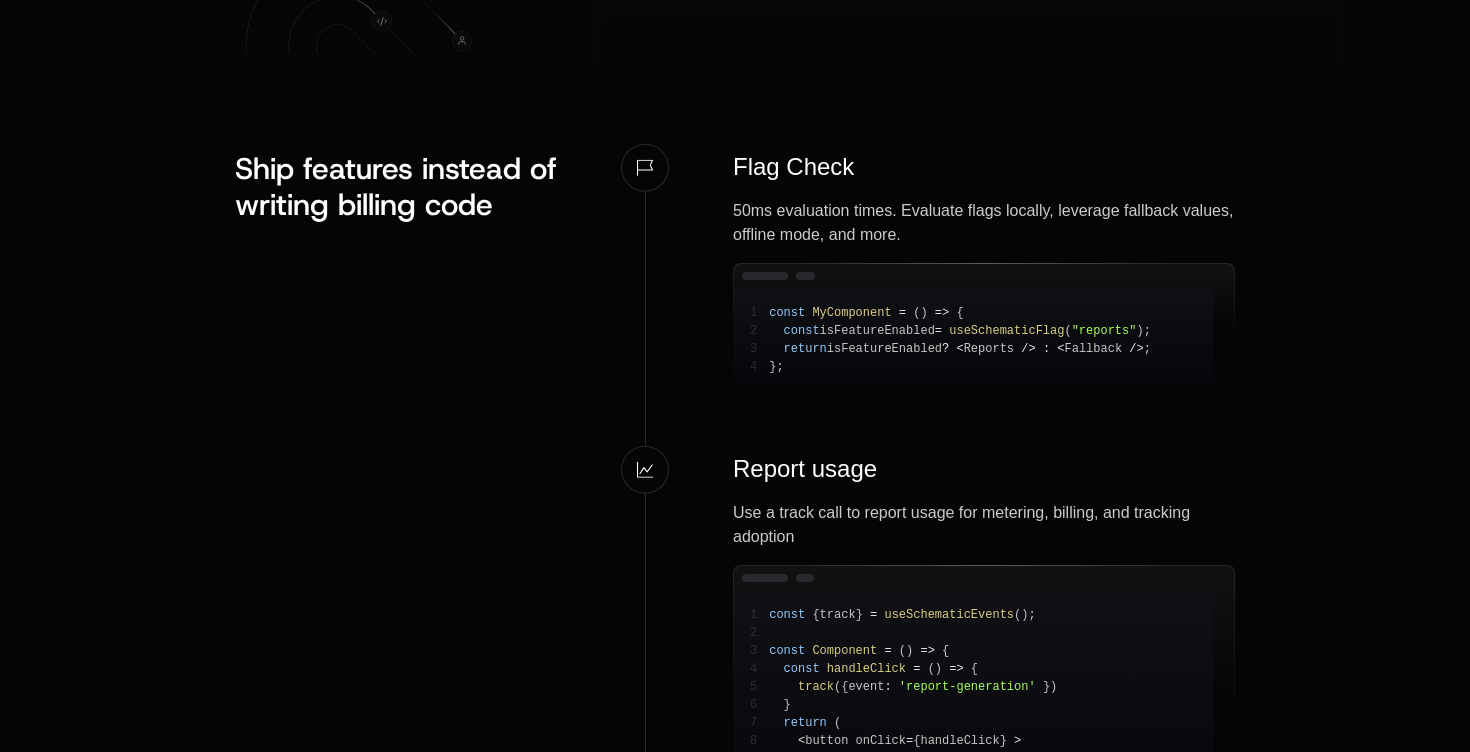 scroll, scrollTop: 1793, scrollLeft: 0, axis: vertical 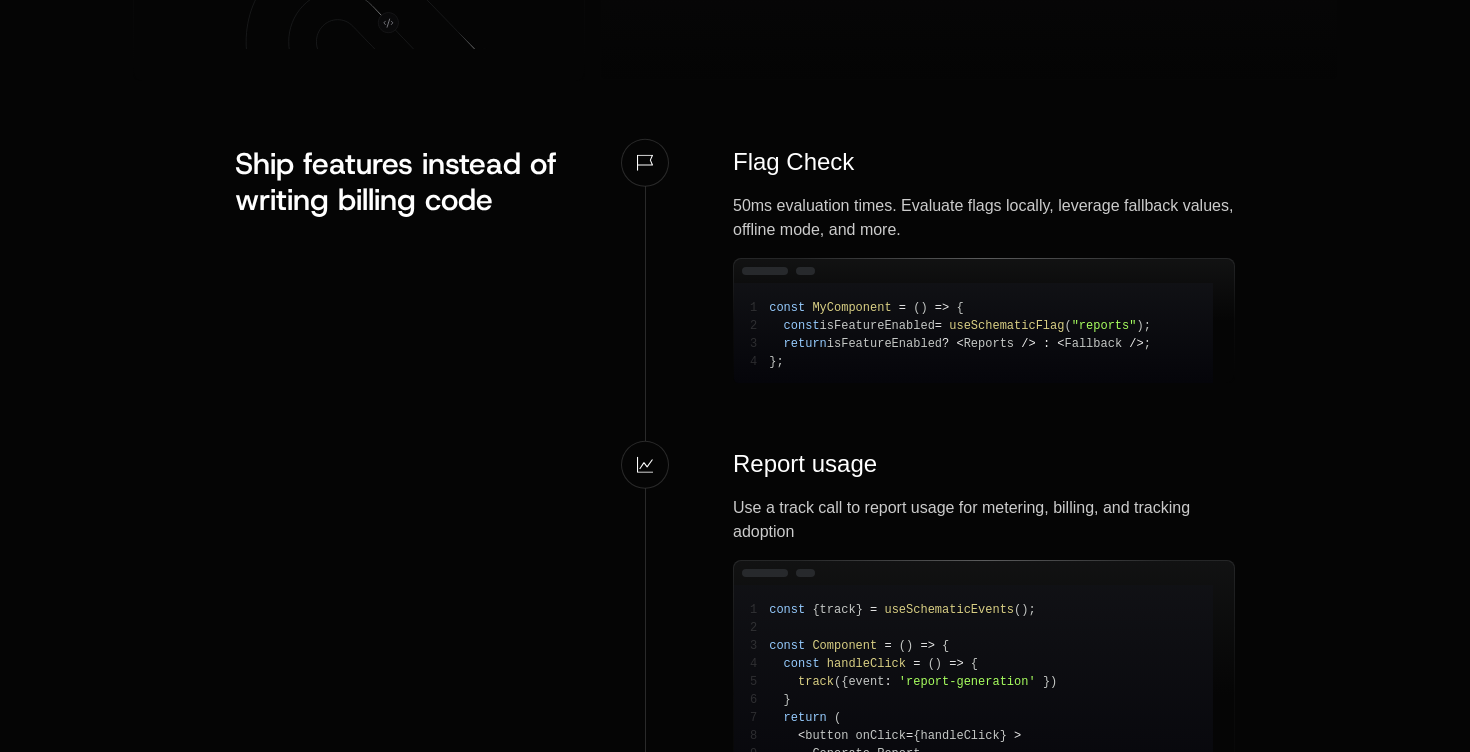 click on "50ms evaluation times. Evaluate flags locally, leverage fallback values, offline mode, and more." at bounding box center [984, 218] 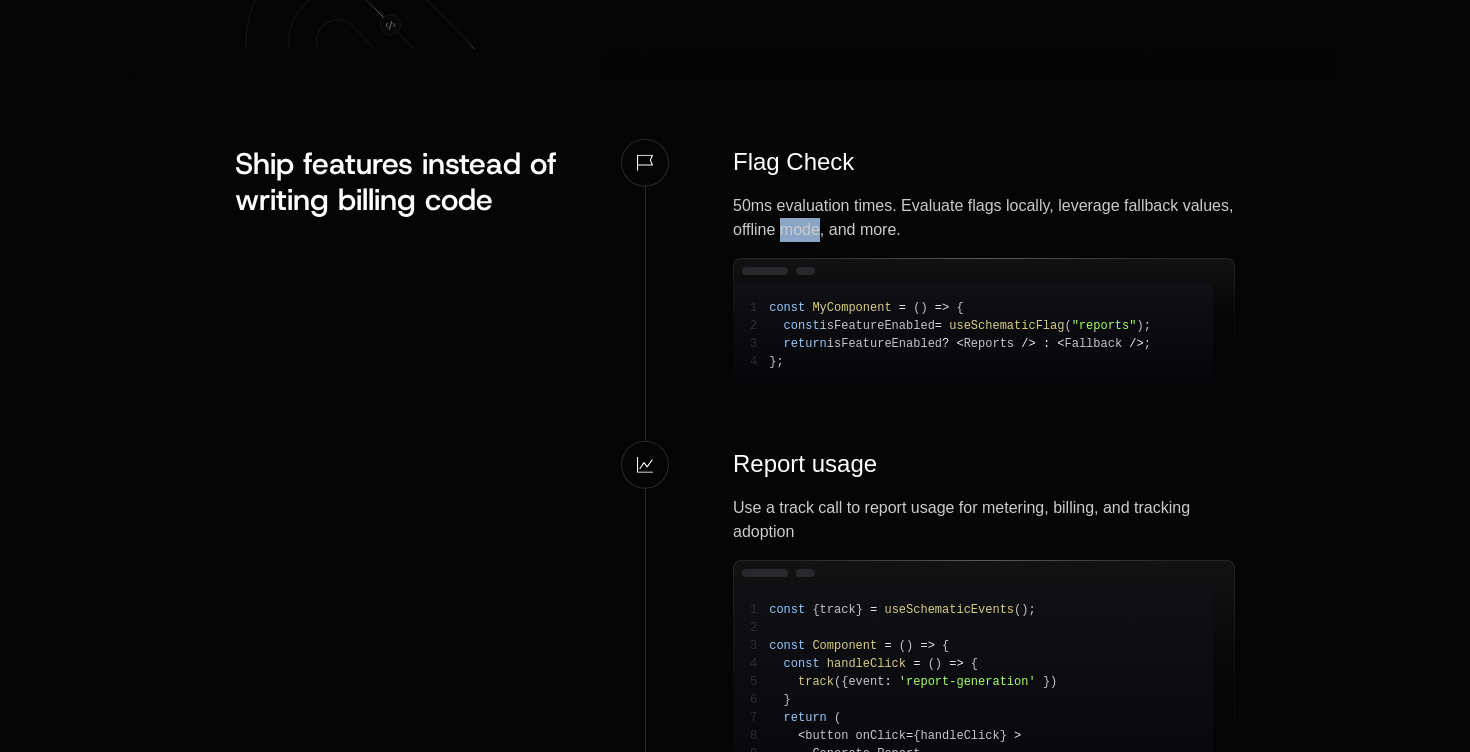 click on "50ms evaluation times. Evaluate flags locally, leverage fallback values, offline mode, and more." at bounding box center (984, 218) 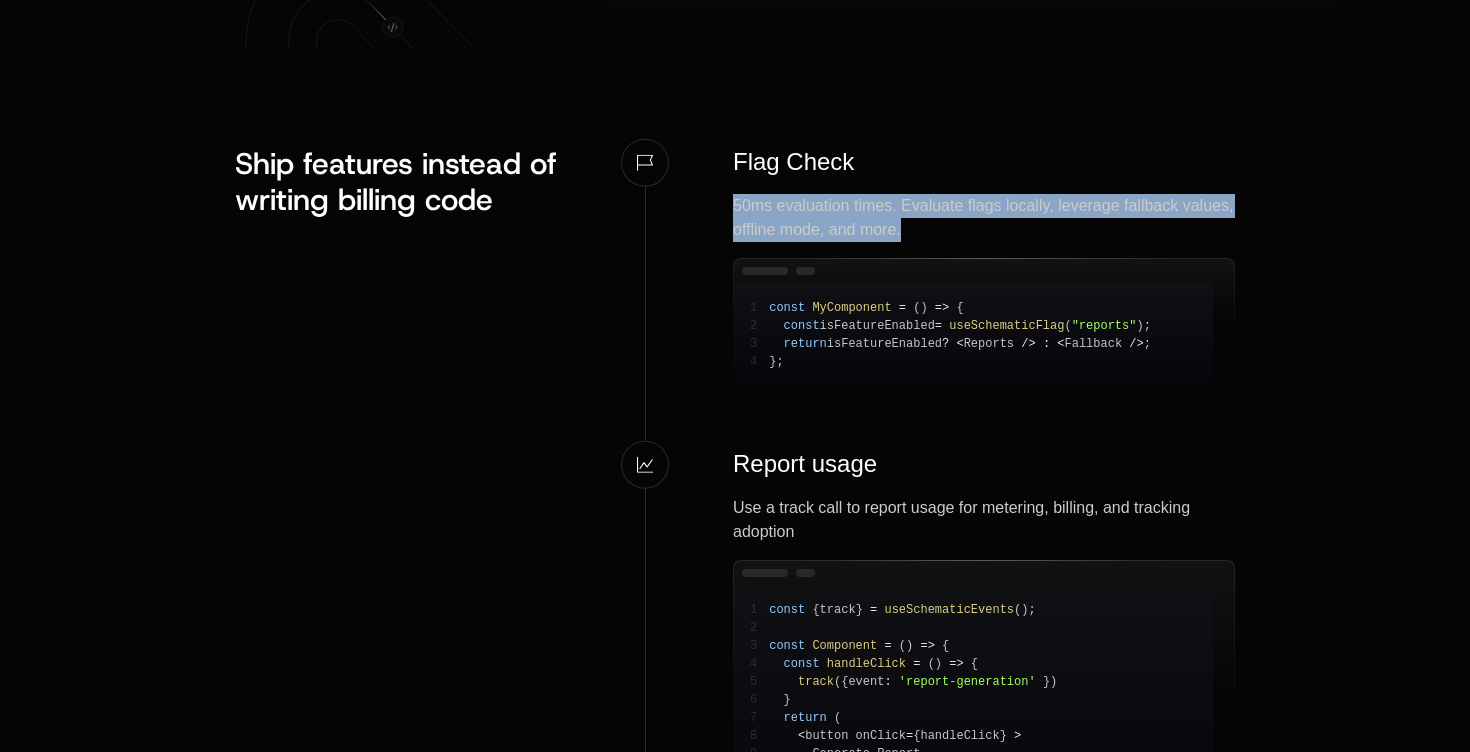 click on "50ms evaluation times. Evaluate flags locally, leverage fallback values, offline mode, and more." at bounding box center (984, 218) 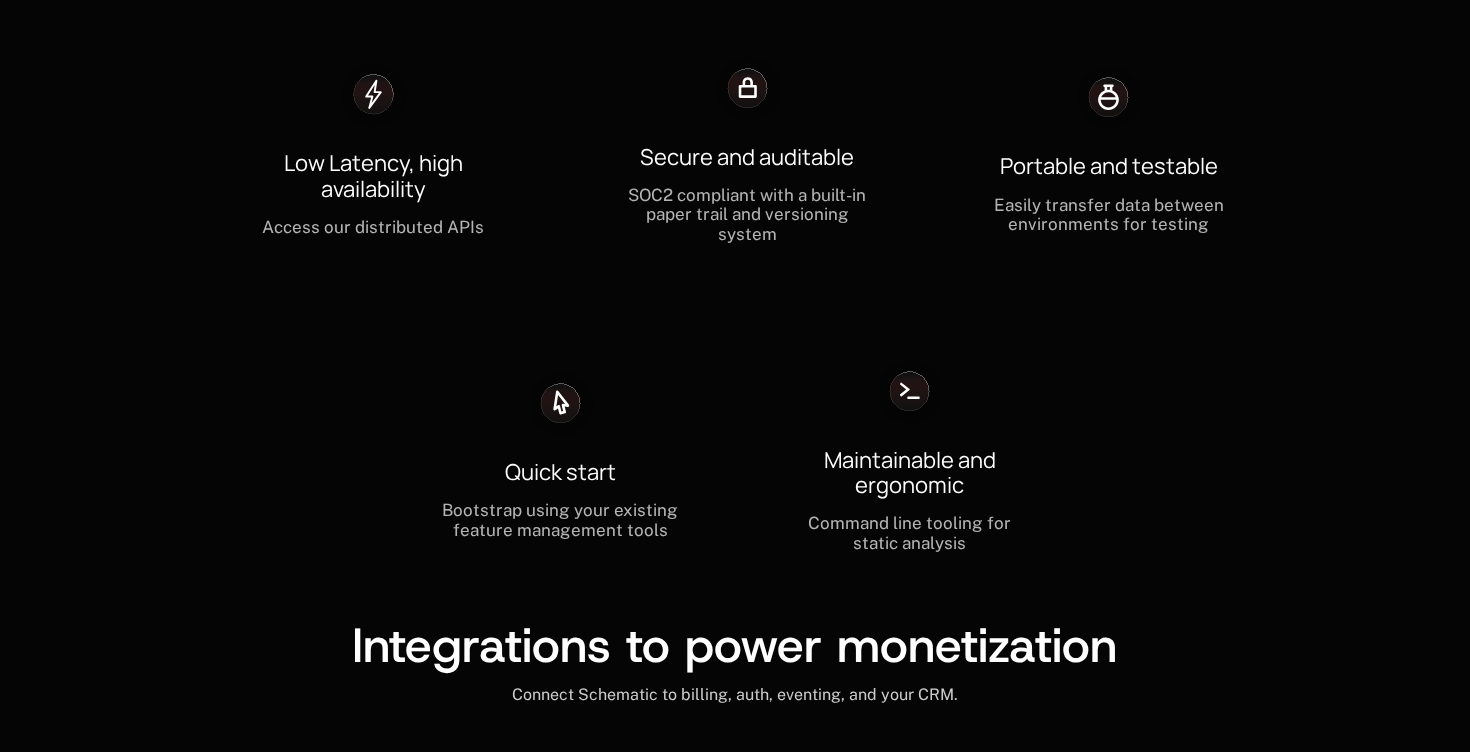 scroll, scrollTop: 5782, scrollLeft: 0, axis: vertical 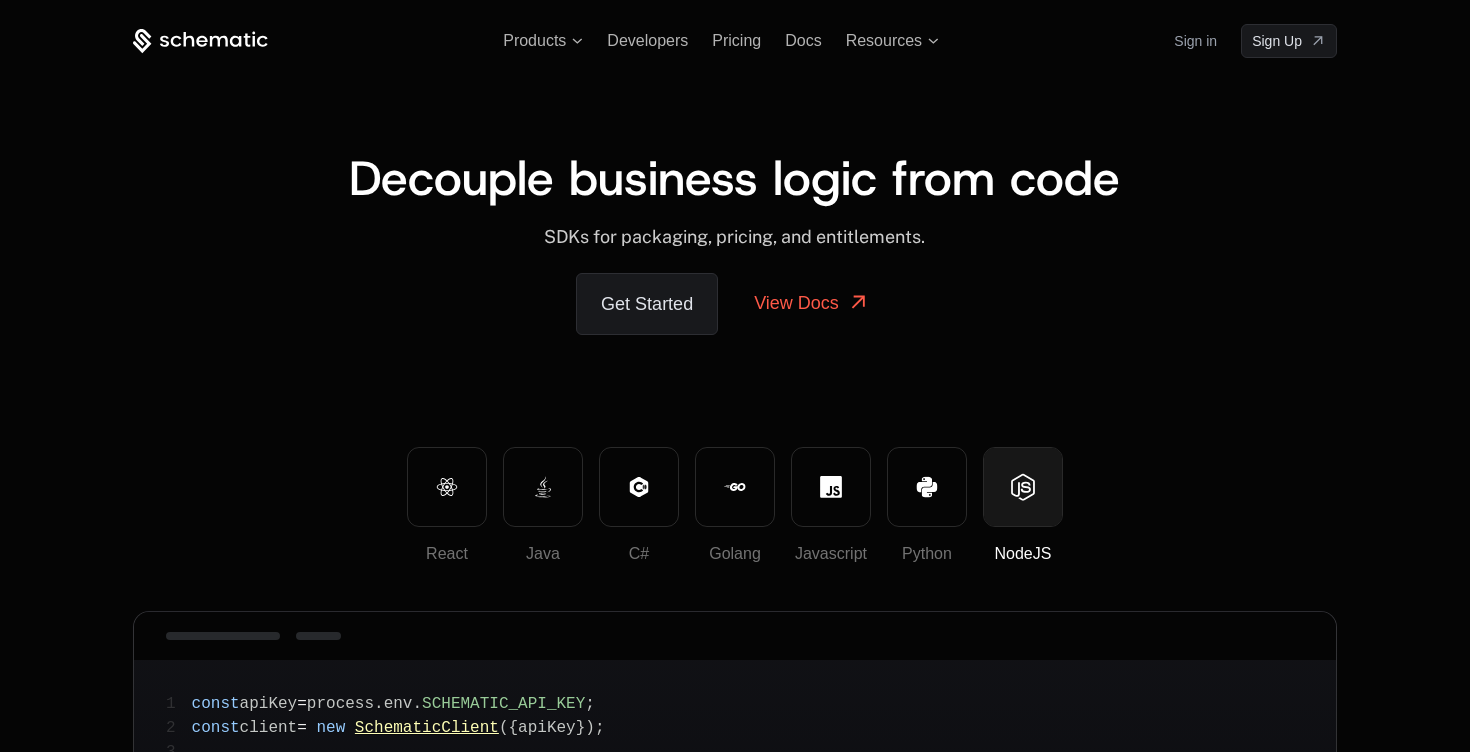 click 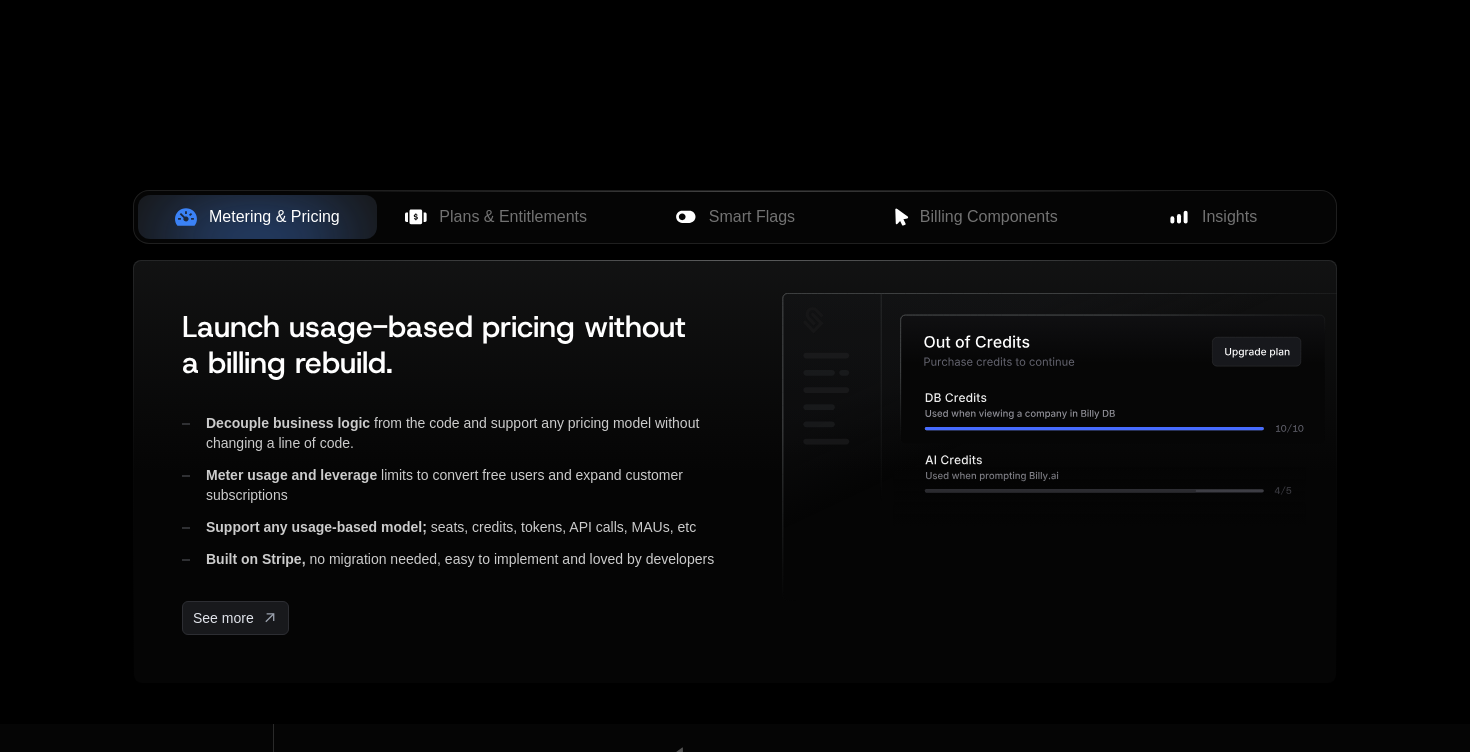 scroll, scrollTop: 0, scrollLeft: 0, axis: both 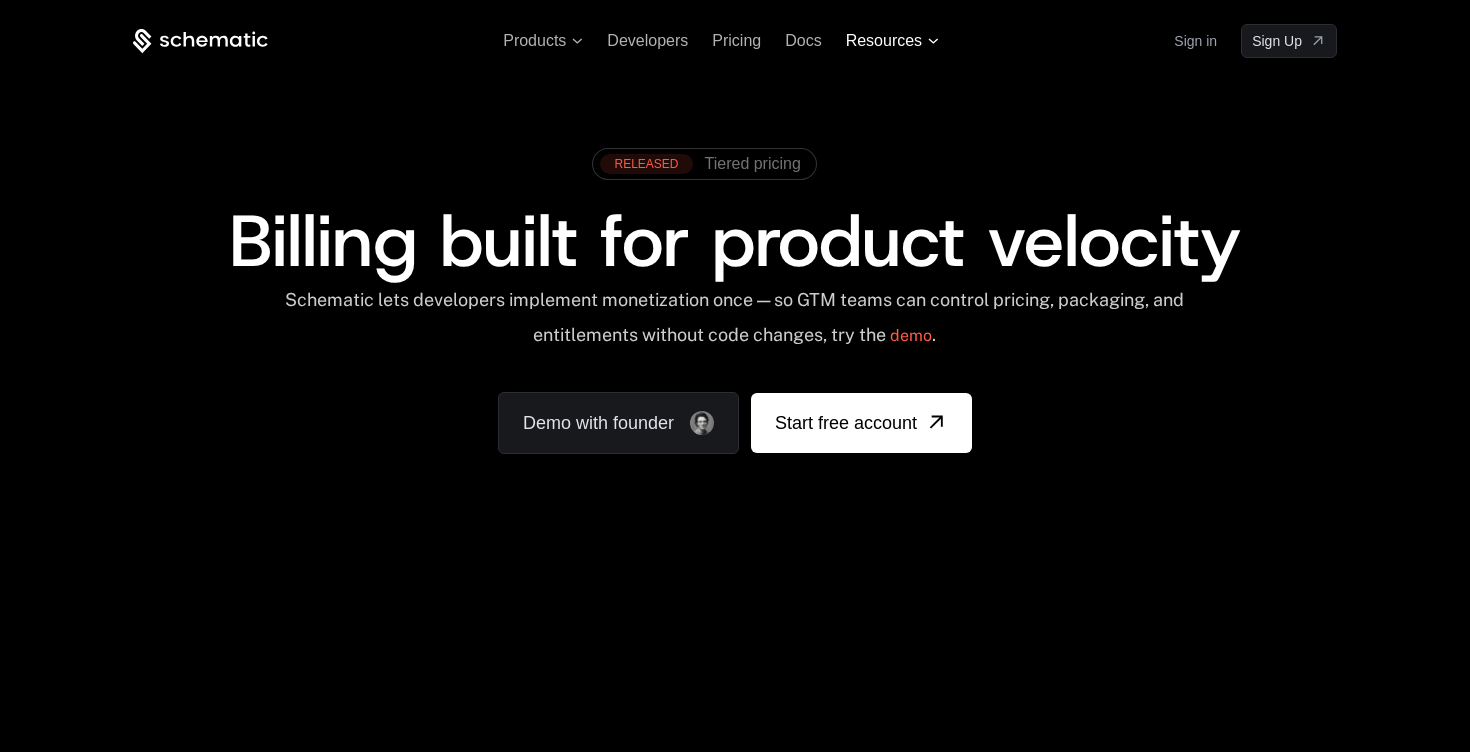click on "Resources" at bounding box center [884, 41] 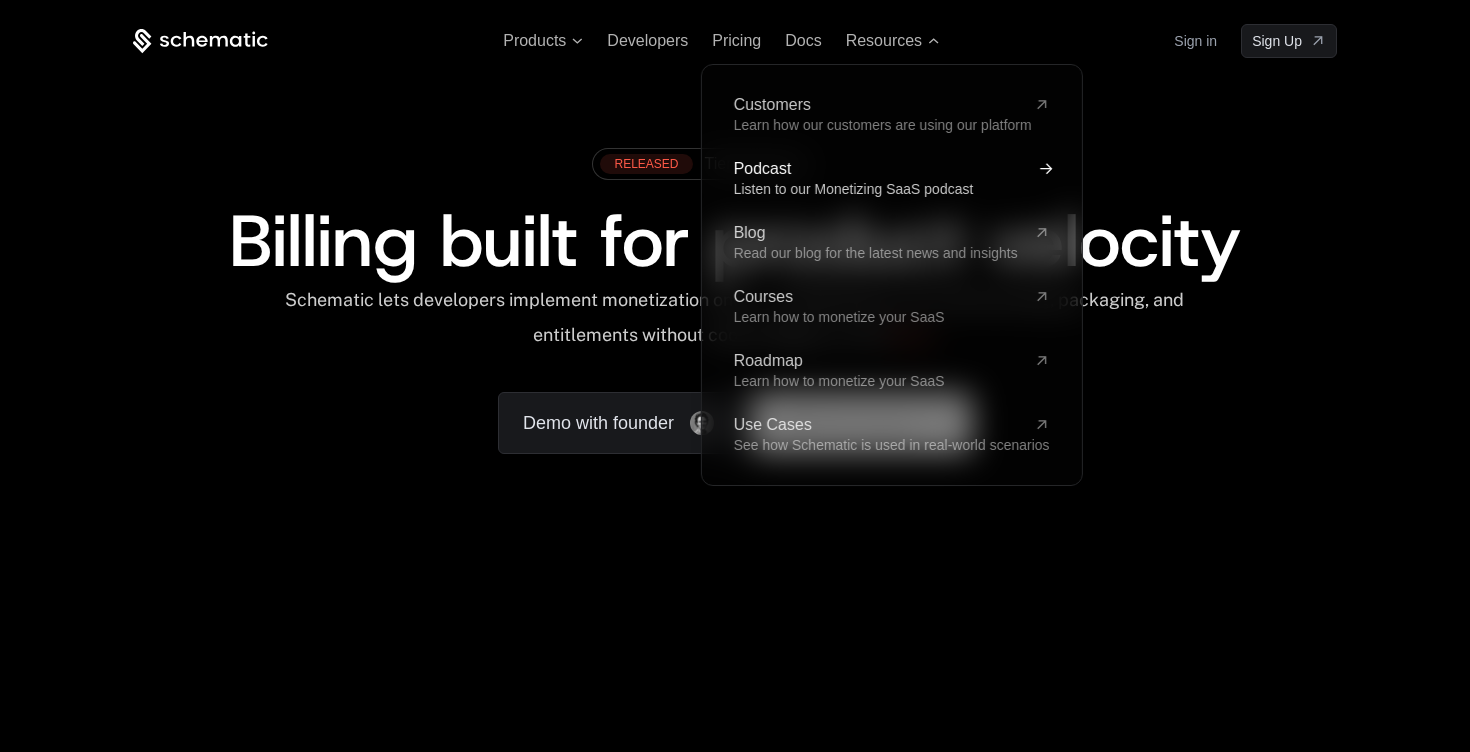 click on "Listen to our Monetizing SaaS podcast" at bounding box center (854, 189) 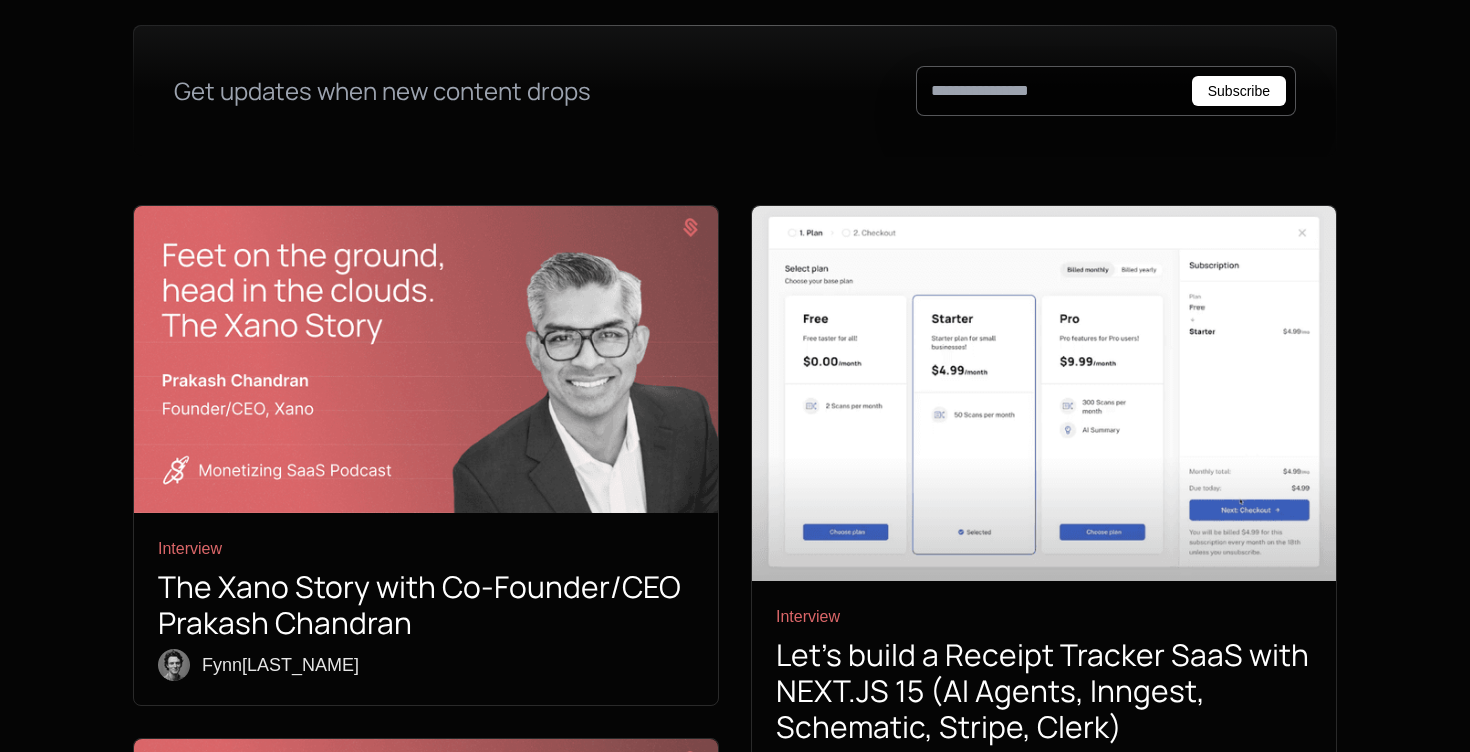 scroll, scrollTop: 504, scrollLeft: 0, axis: vertical 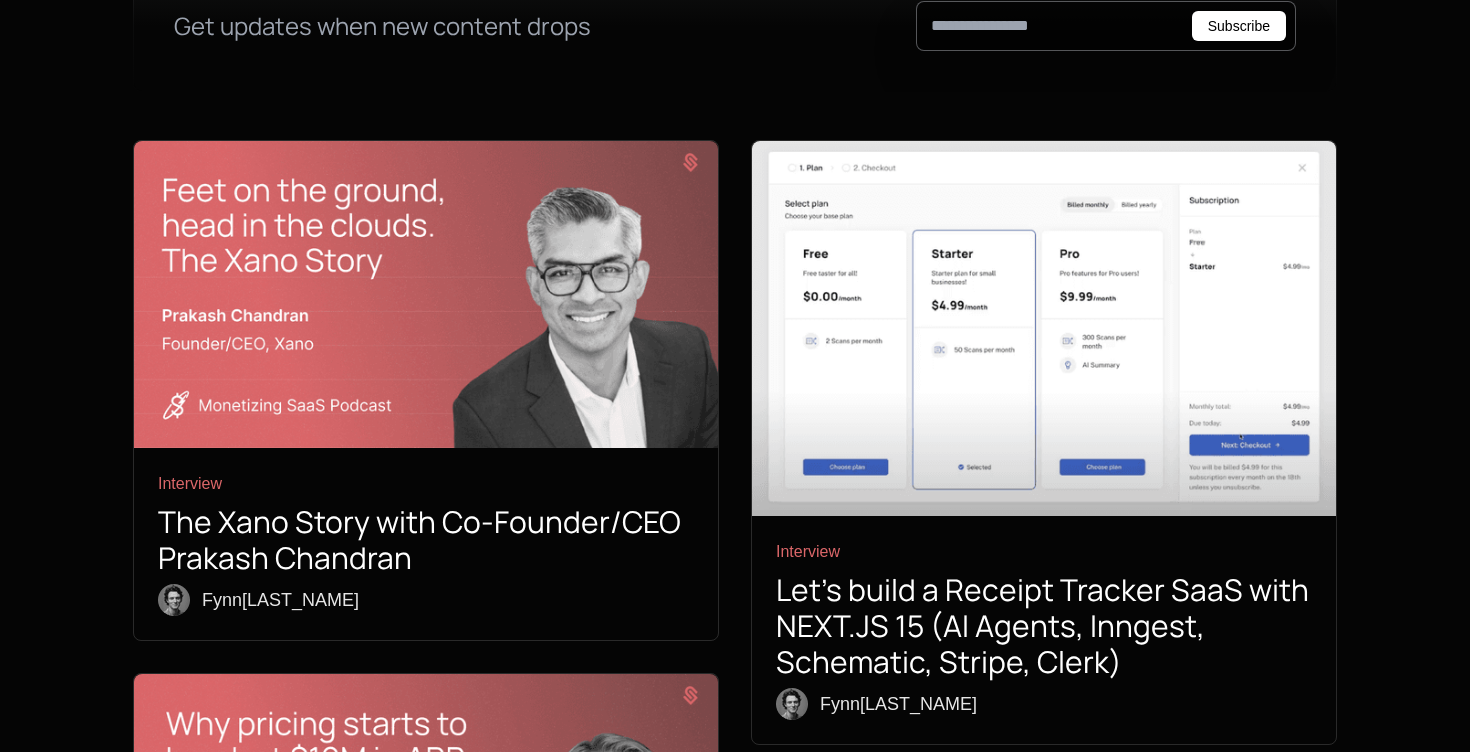 click on "The Xano Story with Co-Founder/CEO Prakash Chandran" at bounding box center [426, 540] 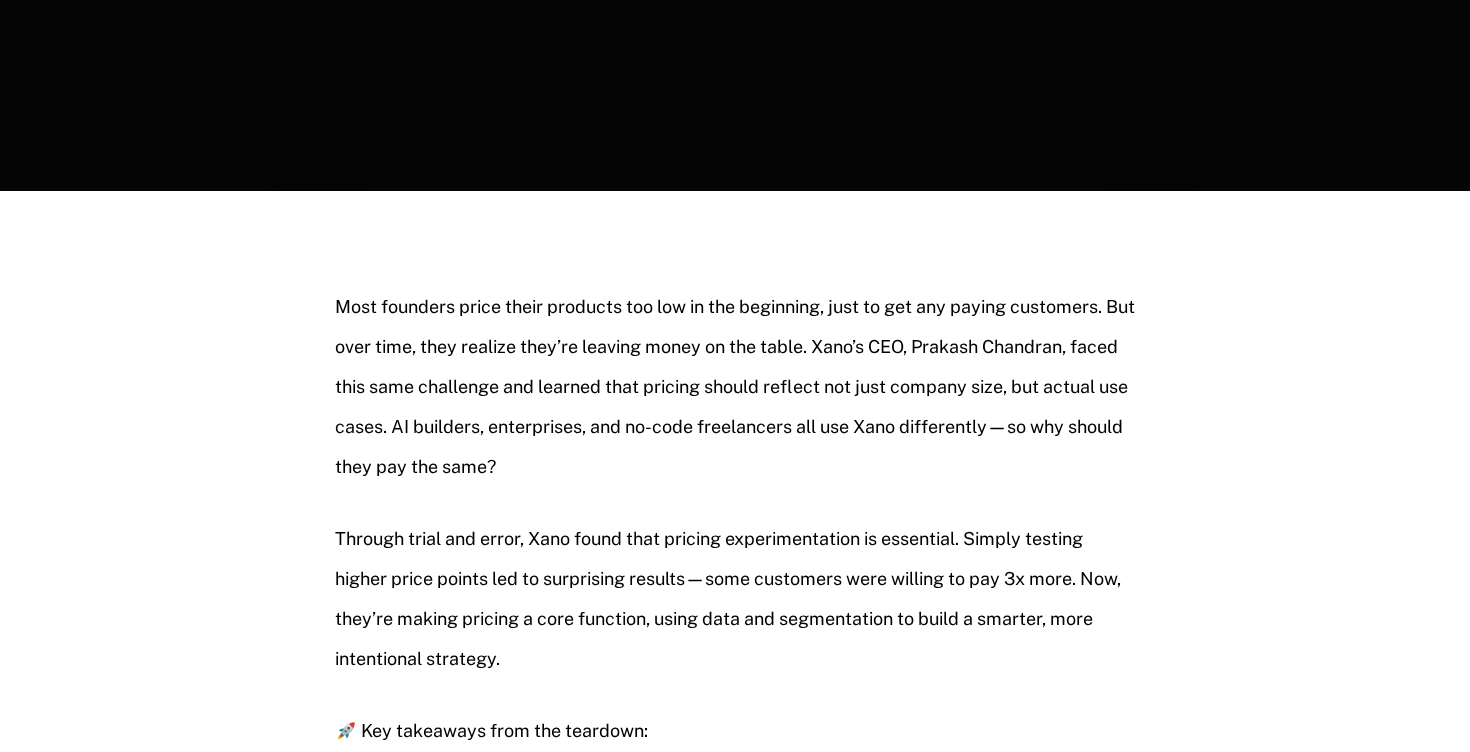 scroll, scrollTop: 0, scrollLeft: 0, axis: both 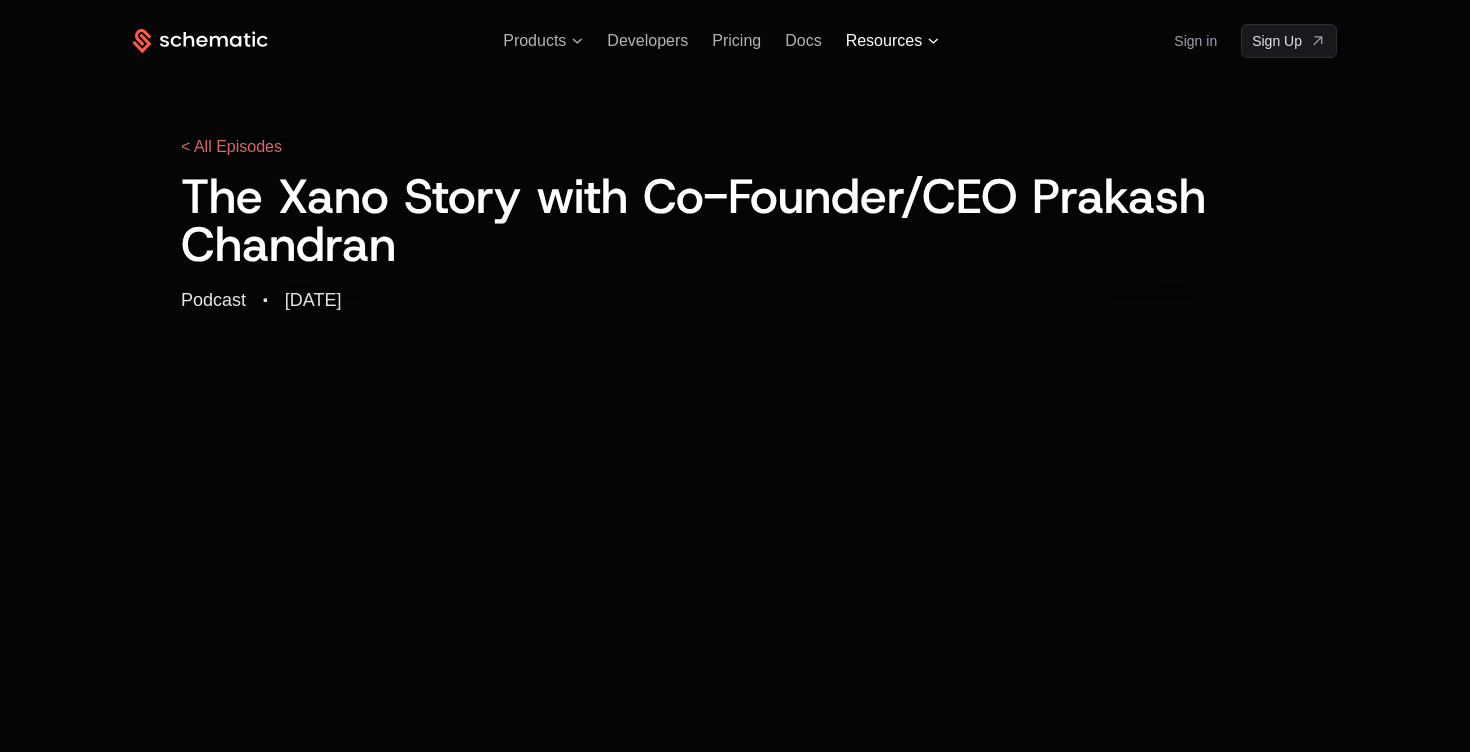 click on "Resources" at bounding box center [884, 41] 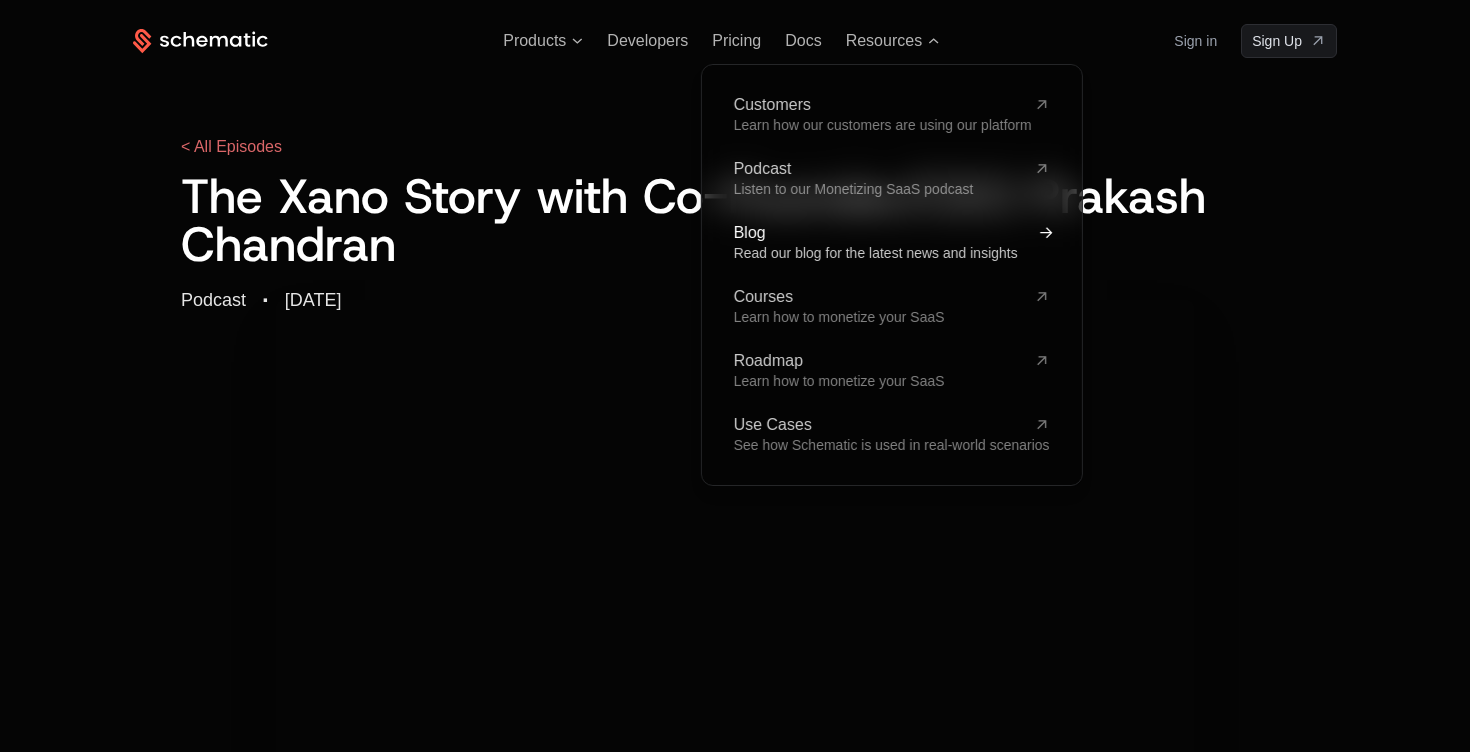 click on "Read our blog for the latest news and insights" at bounding box center [876, 253] 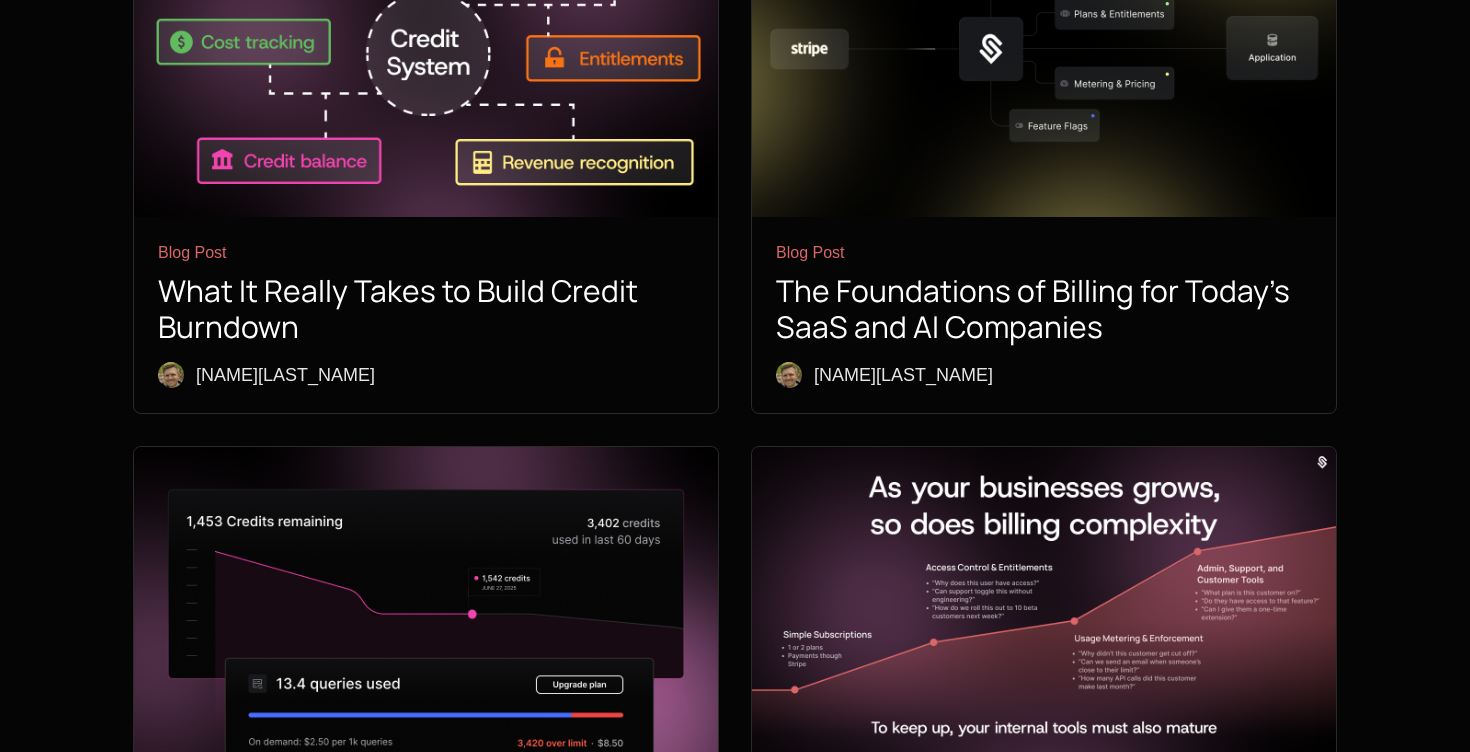 scroll, scrollTop: 1111, scrollLeft: 0, axis: vertical 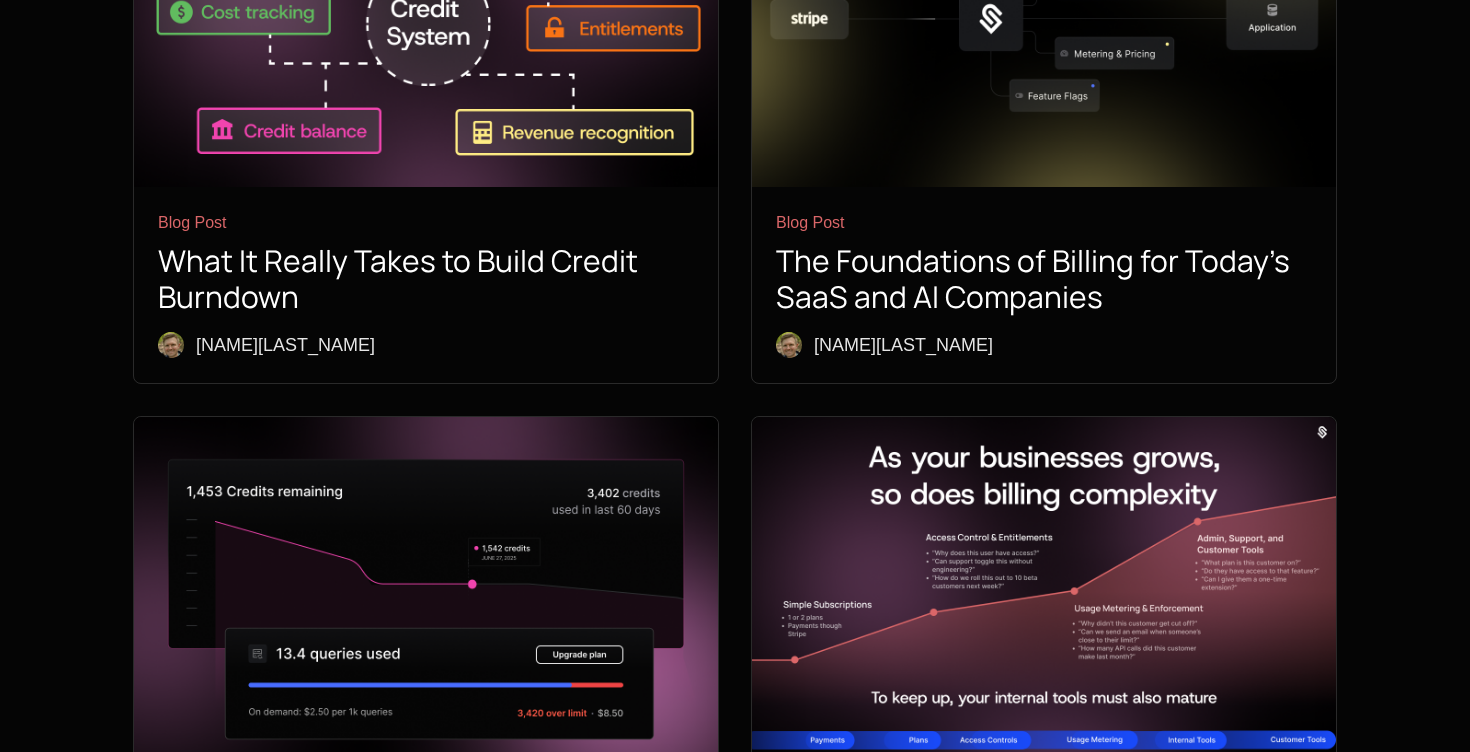 click at bounding box center [426, 591] 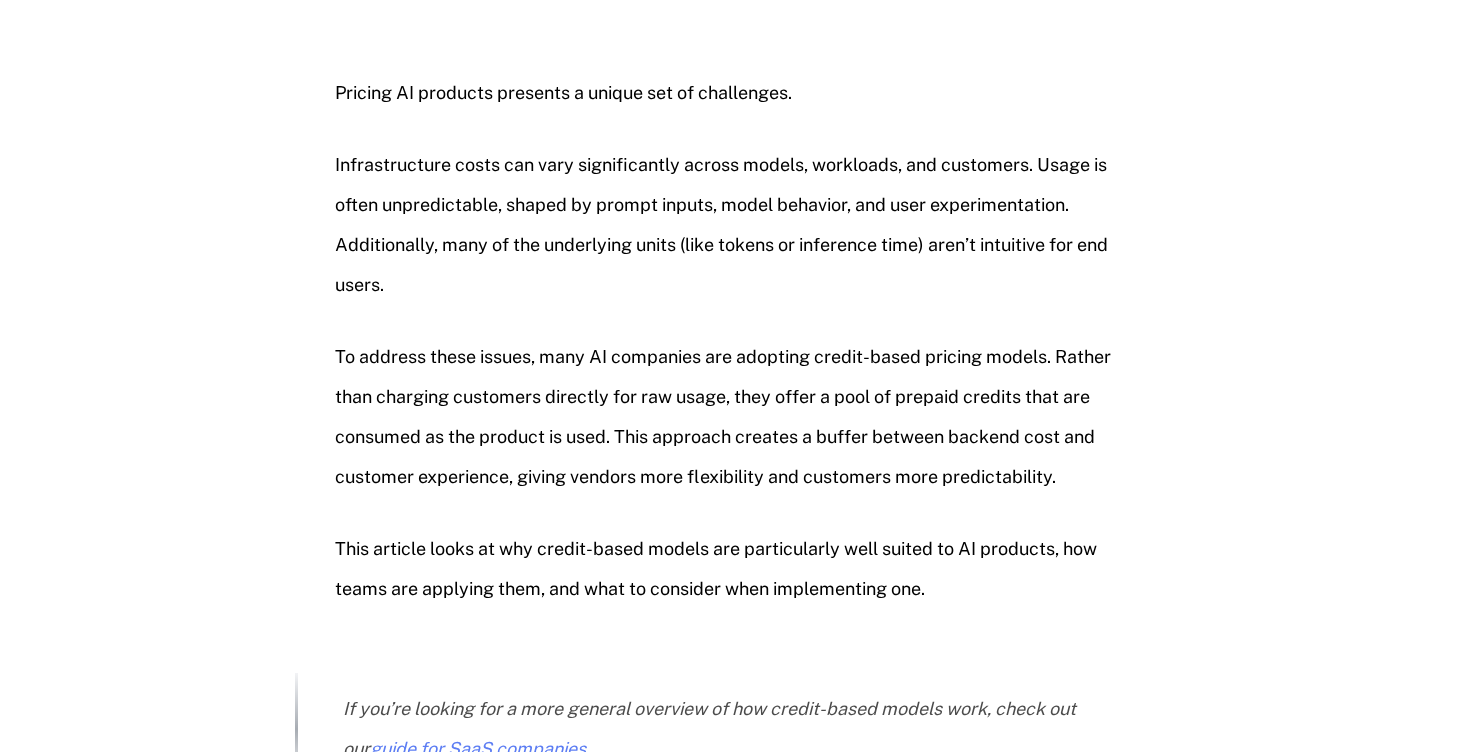 scroll, scrollTop: 0, scrollLeft: 0, axis: both 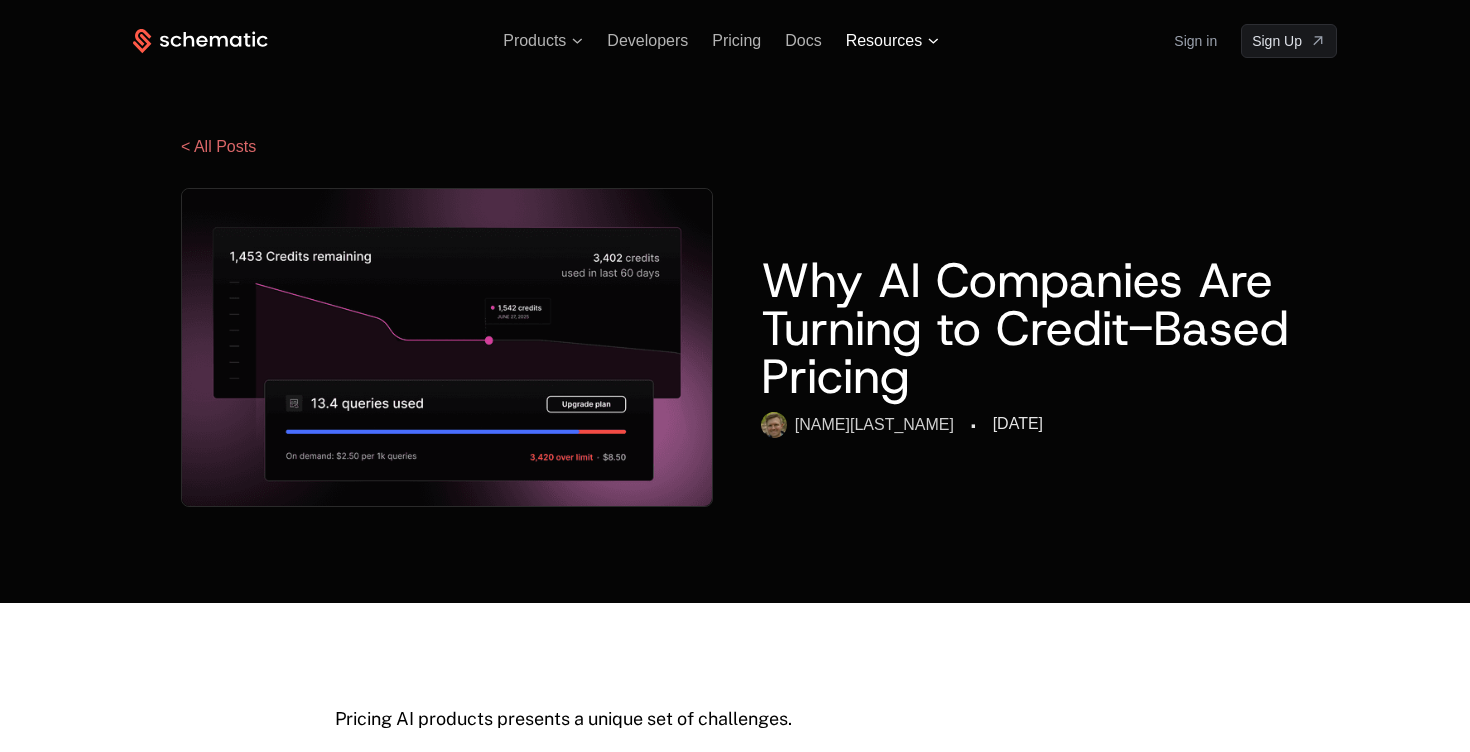 click on "Resources" at bounding box center [884, 41] 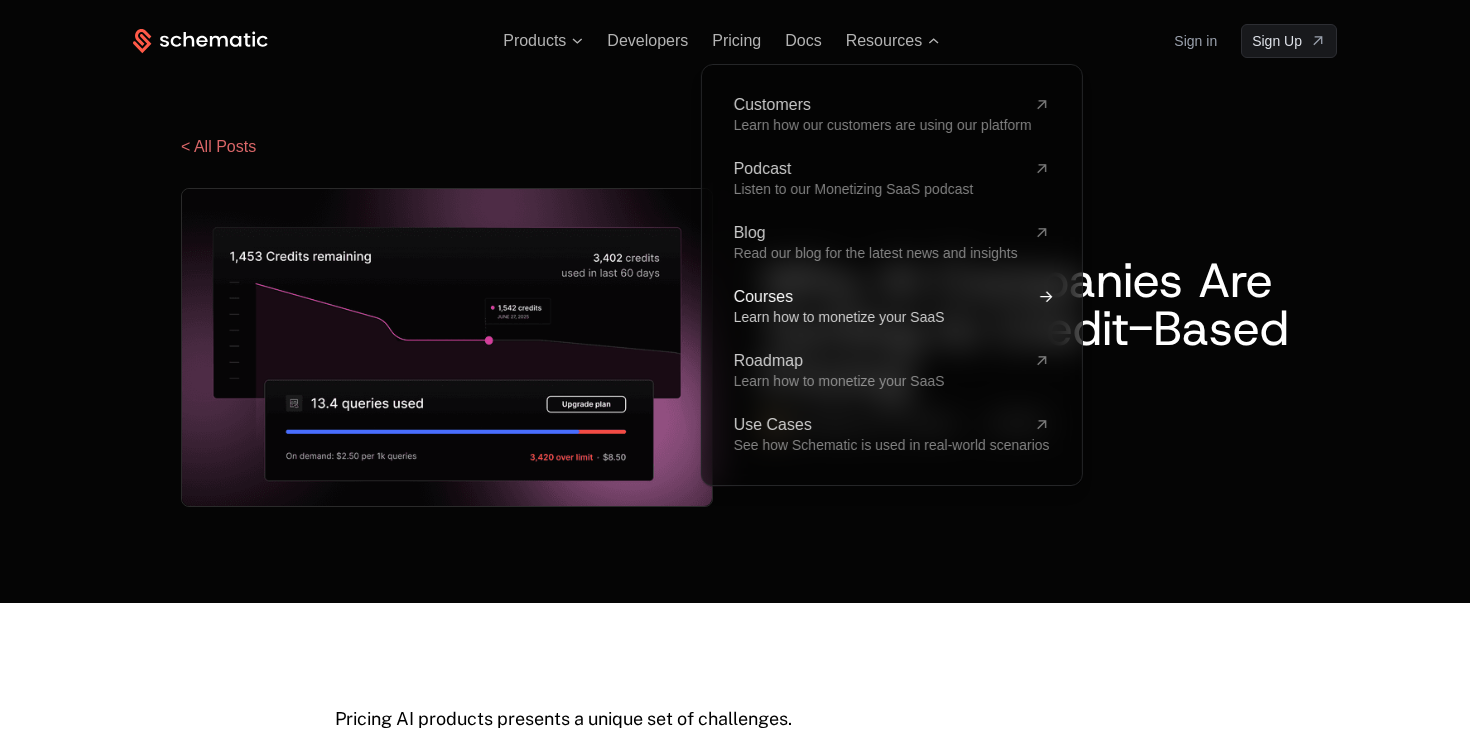 click on "Courses Learn how to monetize your SaaS" at bounding box center [892, 307] 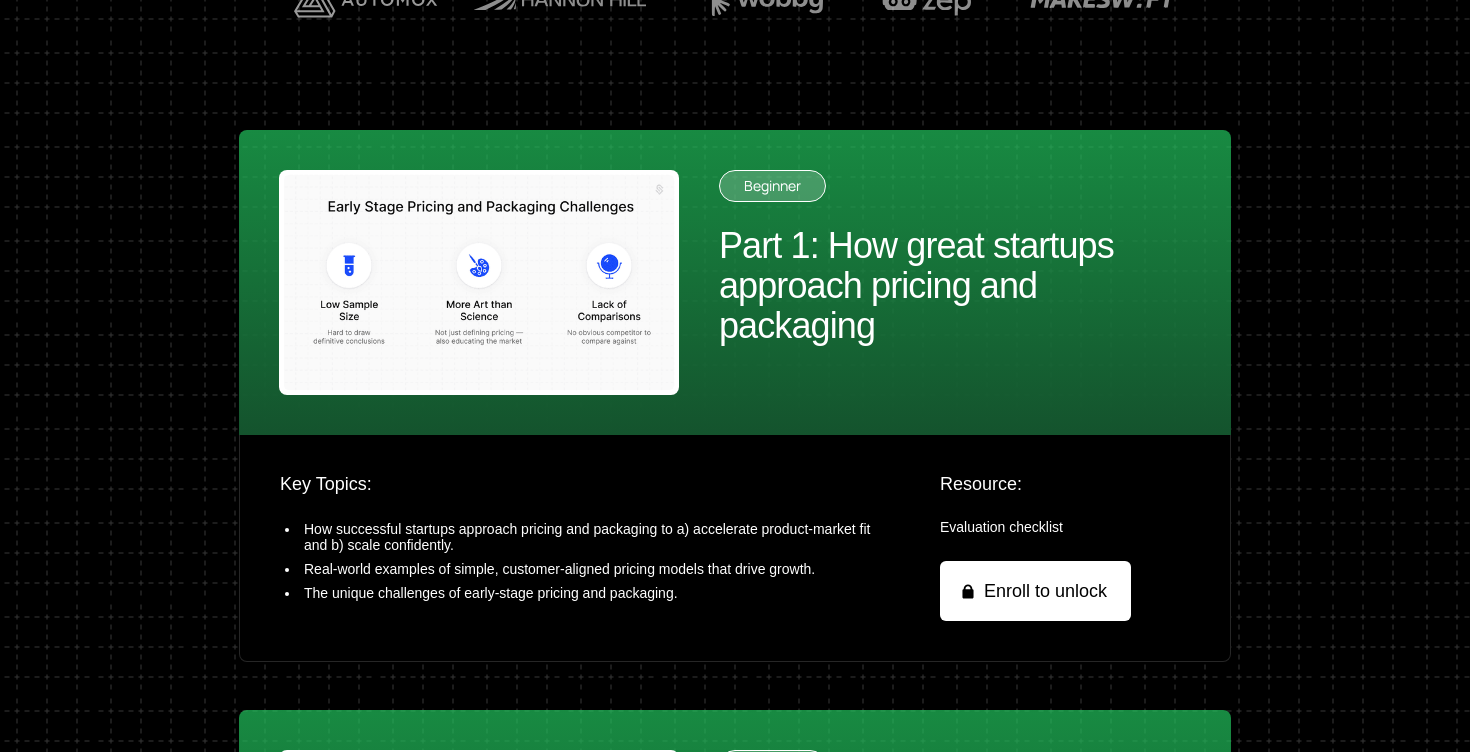scroll, scrollTop: 0, scrollLeft: 0, axis: both 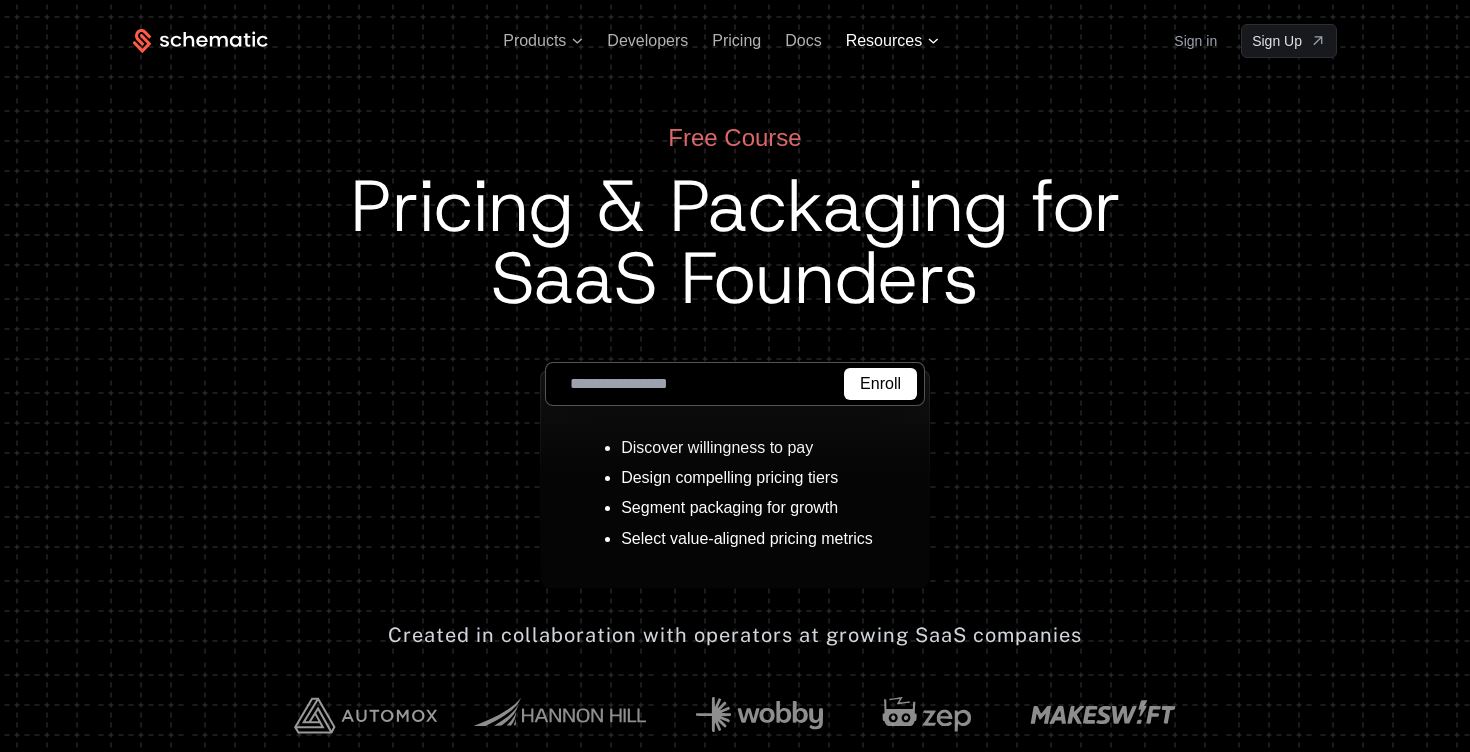 click on "Resources" at bounding box center [884, 41] 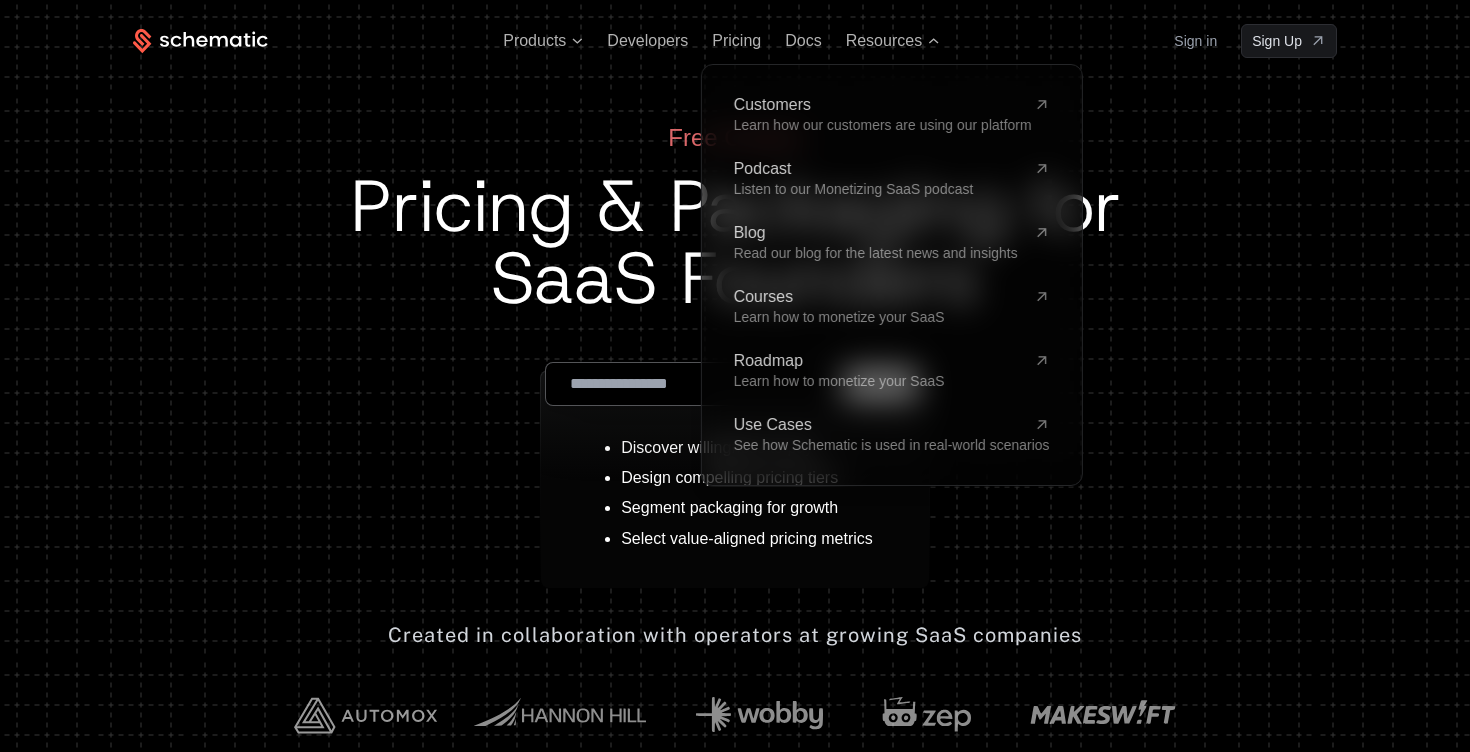click 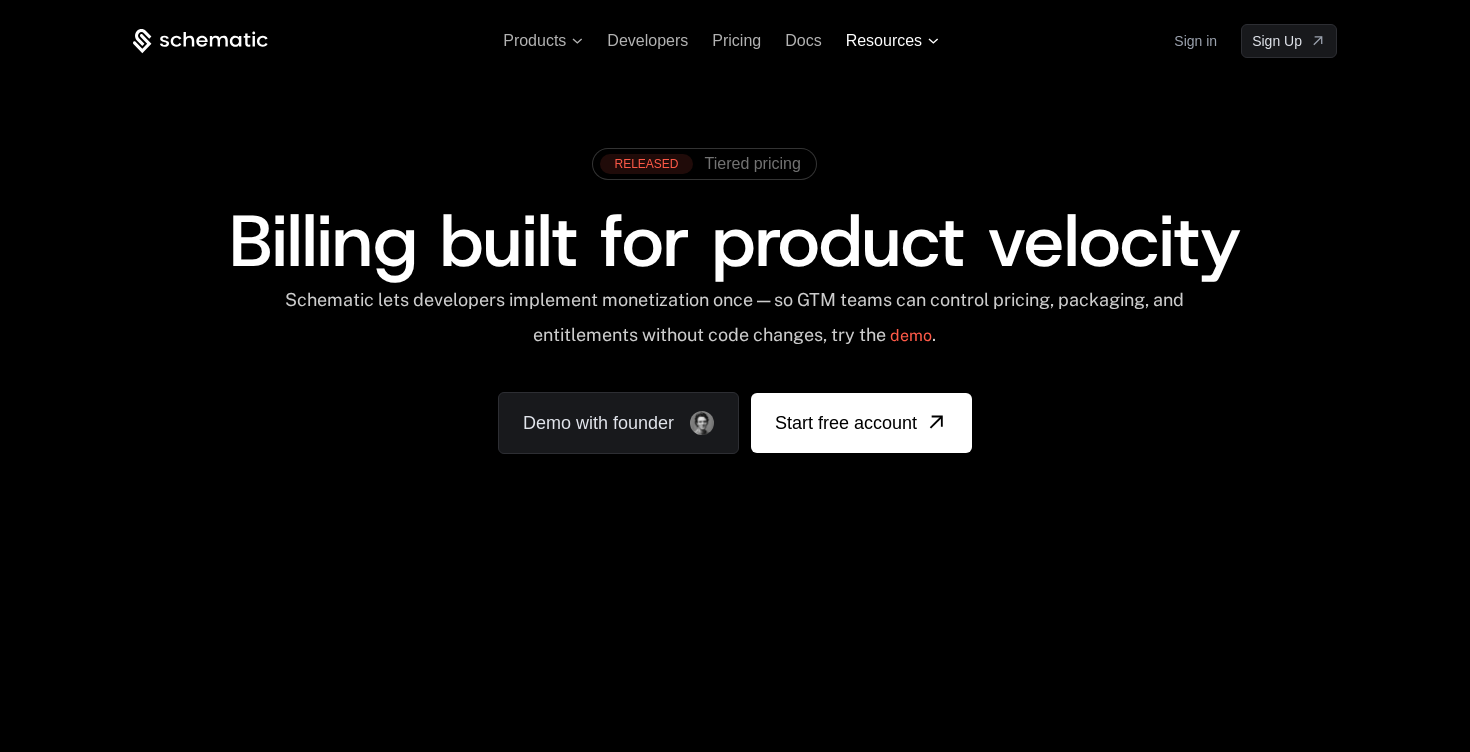 click on "Resources" at bounding box center [884, 41] 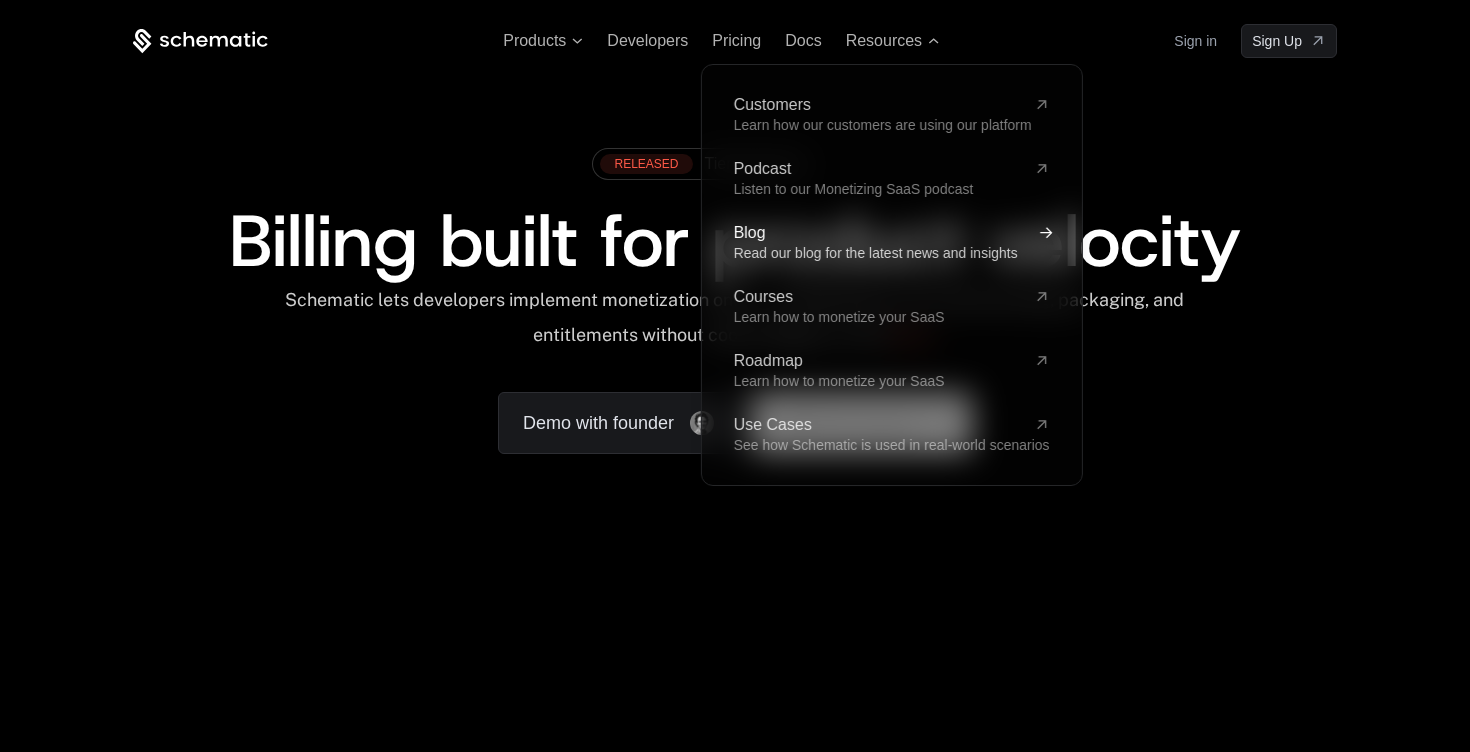 click on "Blog" at bounding box center [880, 233] 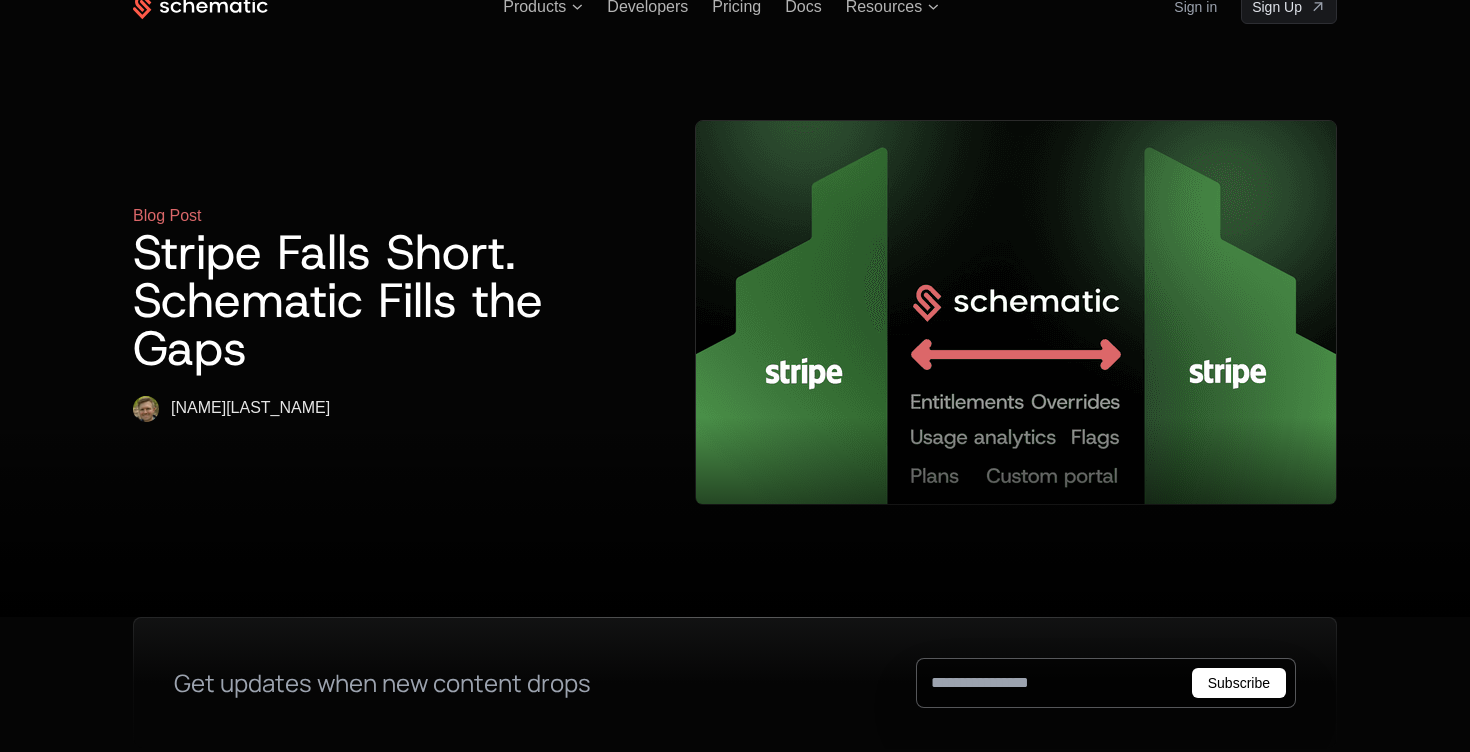 scroll, scrollTop: 0, scrollLeft: 0, axis: both 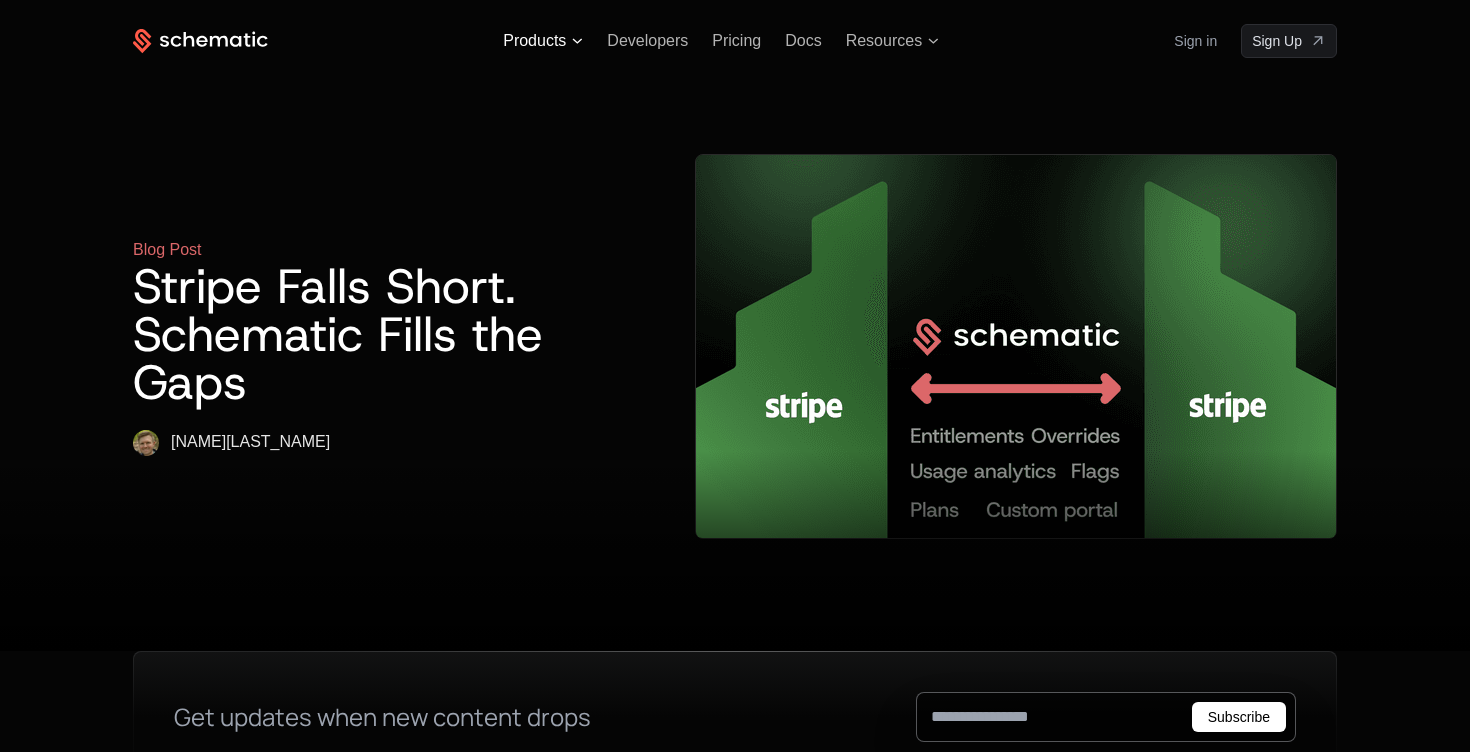 click on "Products" at bounding box center [534, 41] 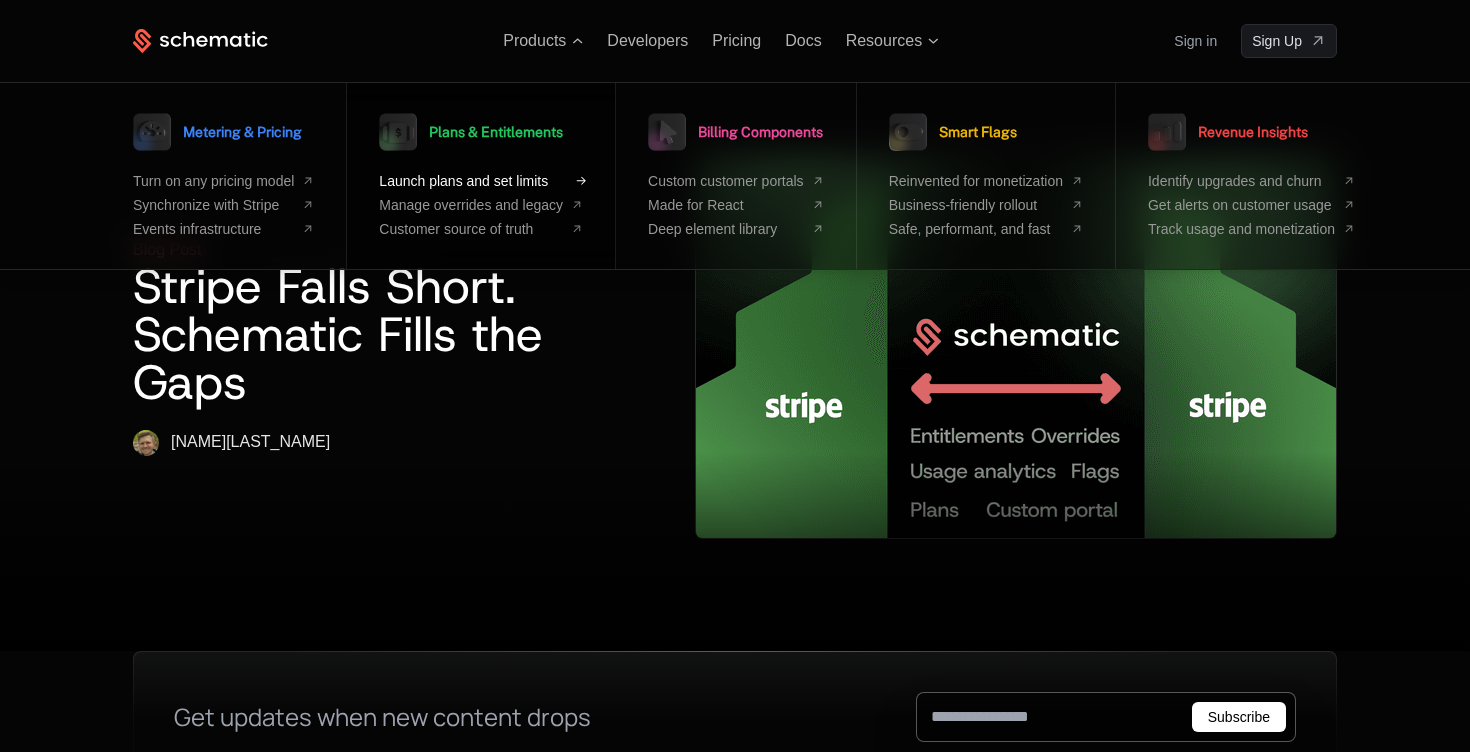 click on "Launch plans and set limits" at bounding box center (471, 181) 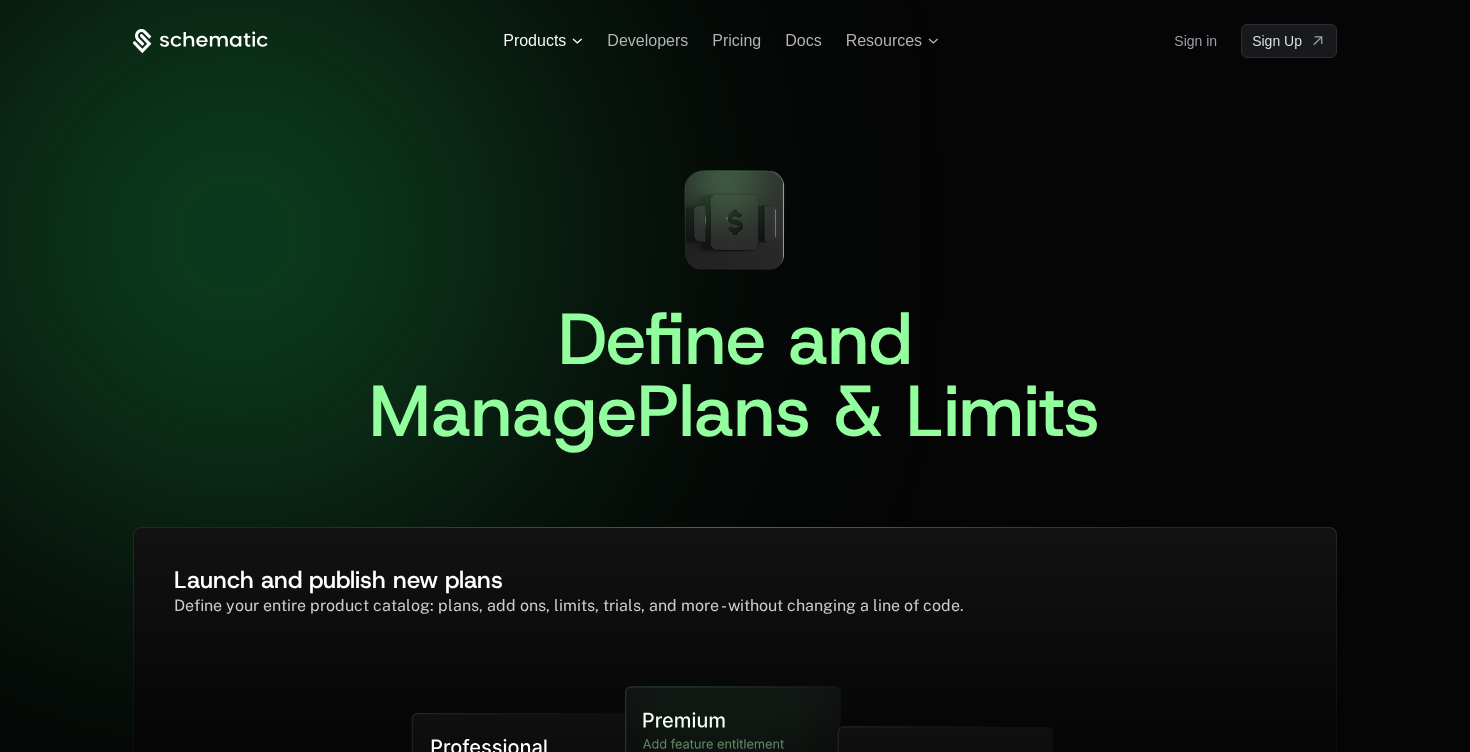 click on "Products" at bounding box center [534, 41] 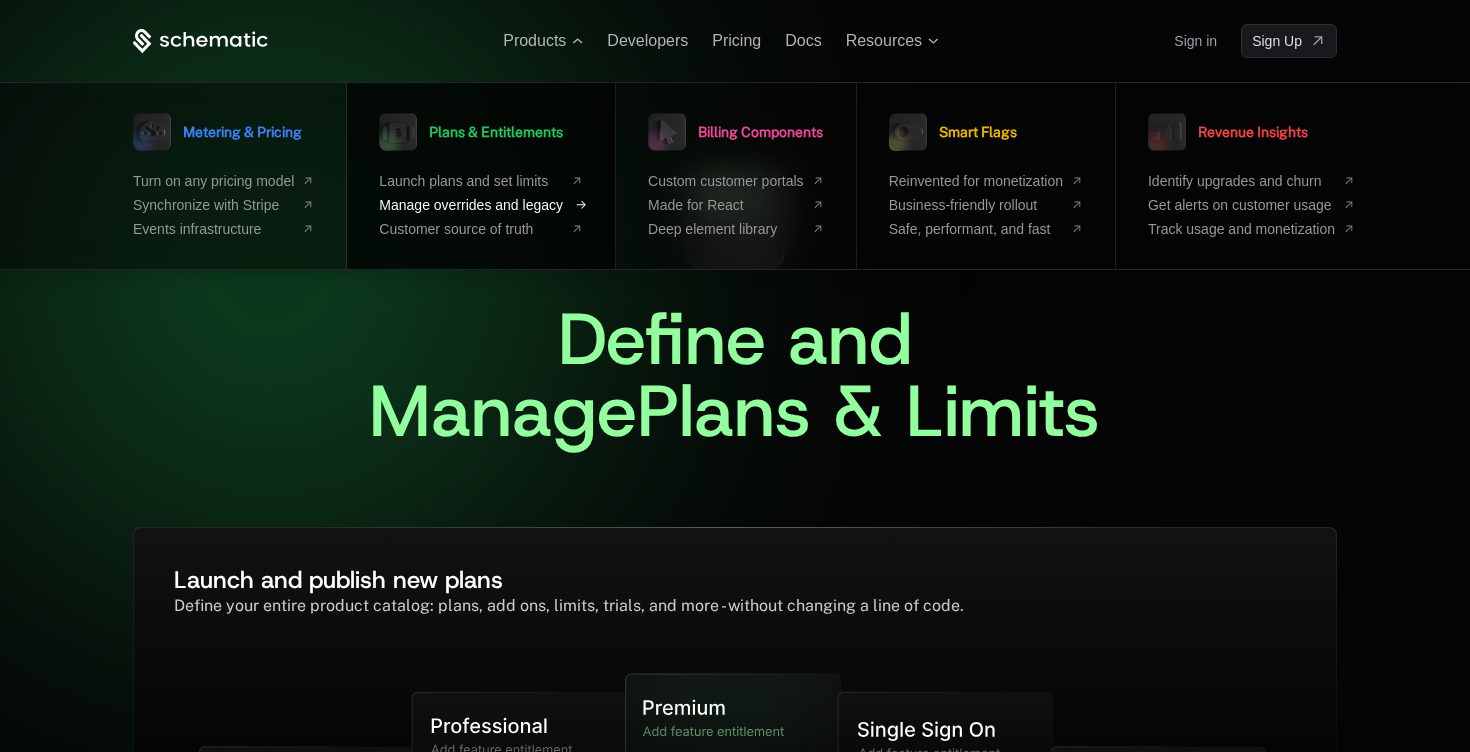 click on "Manage overrides and legacy" at bounding box center (471, 205) 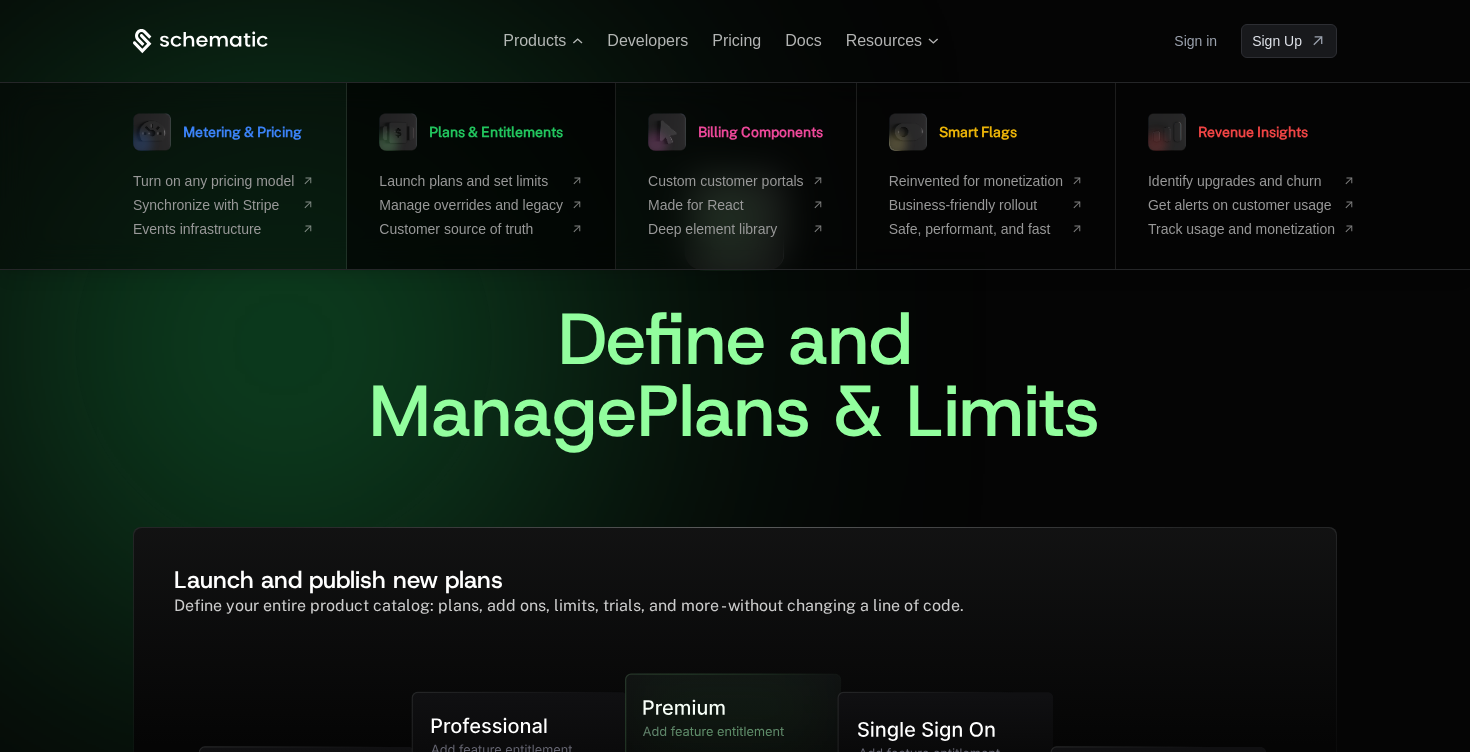 click on "Plans & Entitlements" at bounding box center (496, 132) 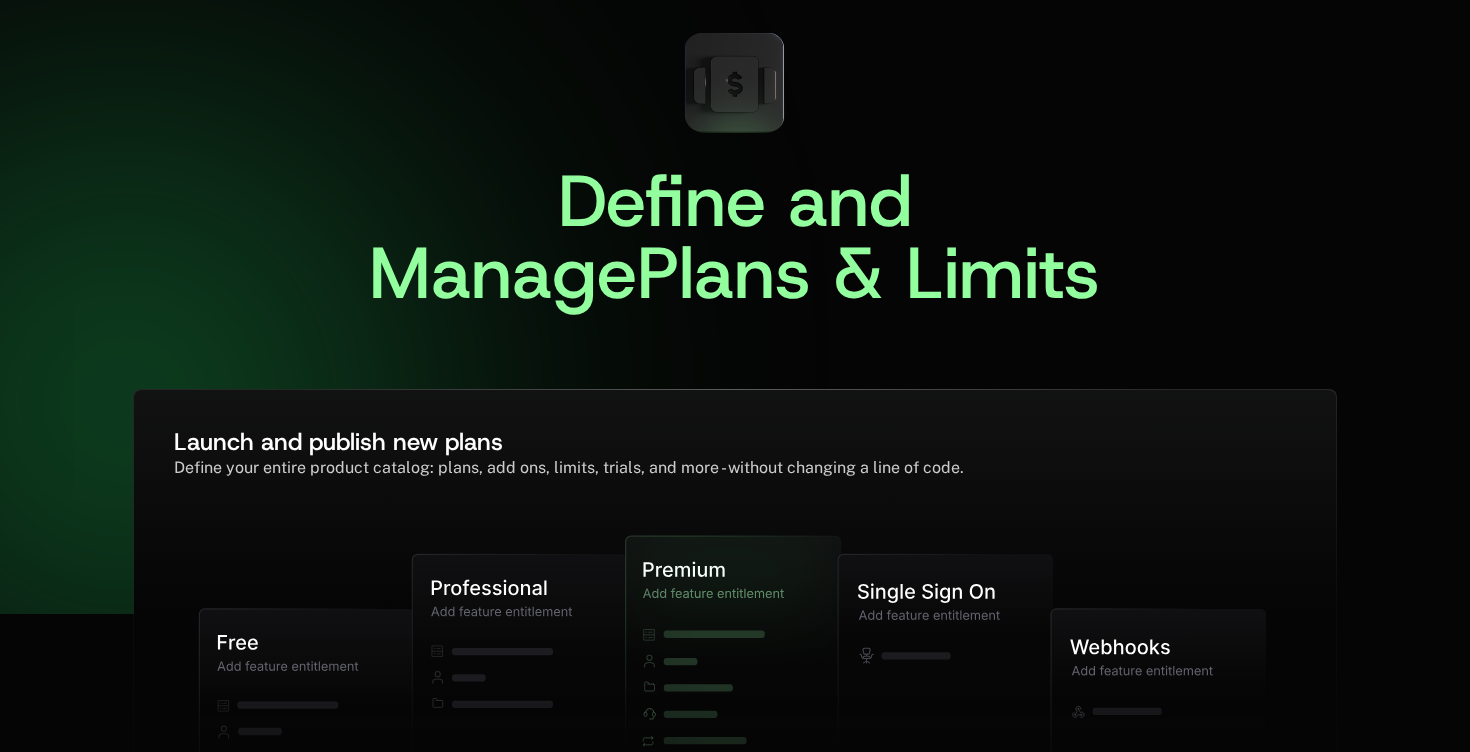 scroll, scrollTop: 0, scrollLeft: 0, axis: both 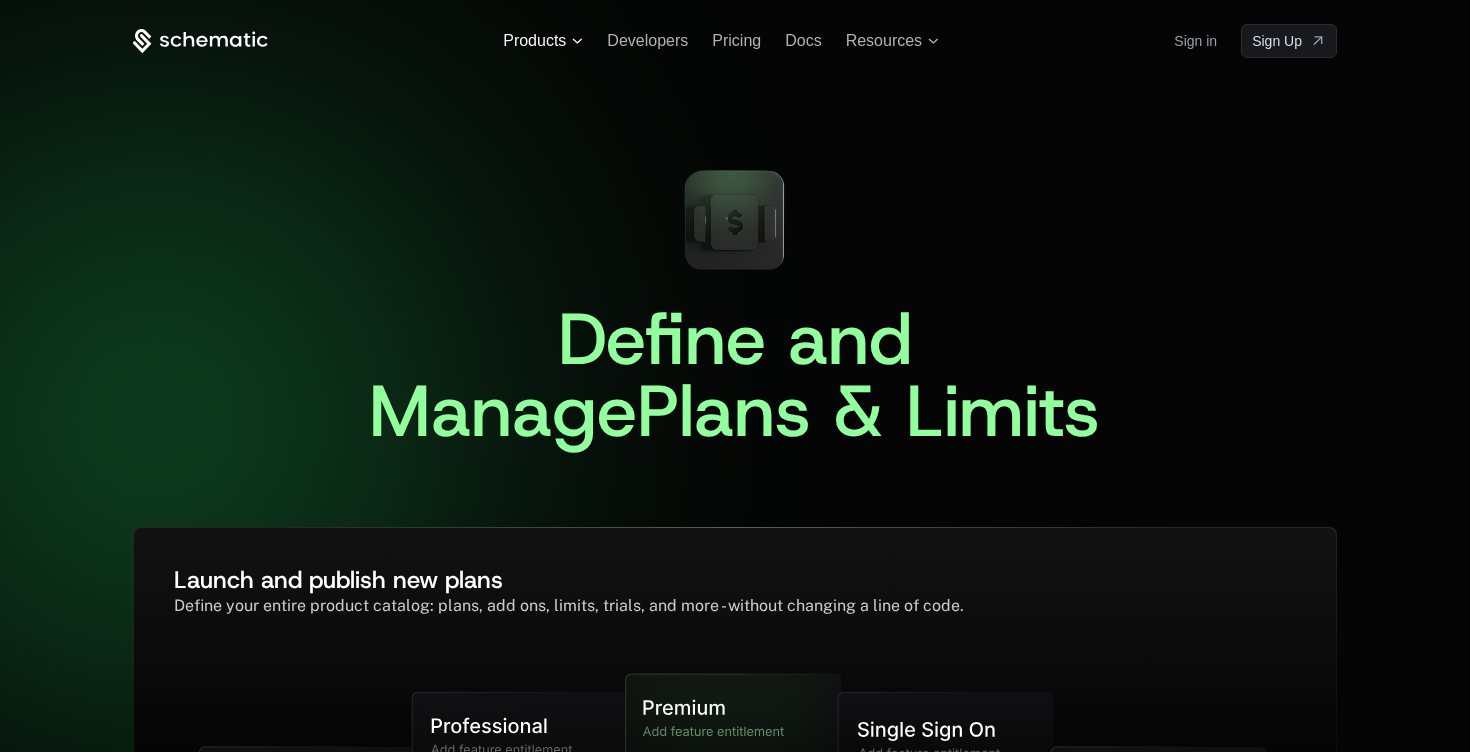 click on "Products" at bounding box center (534, 41) 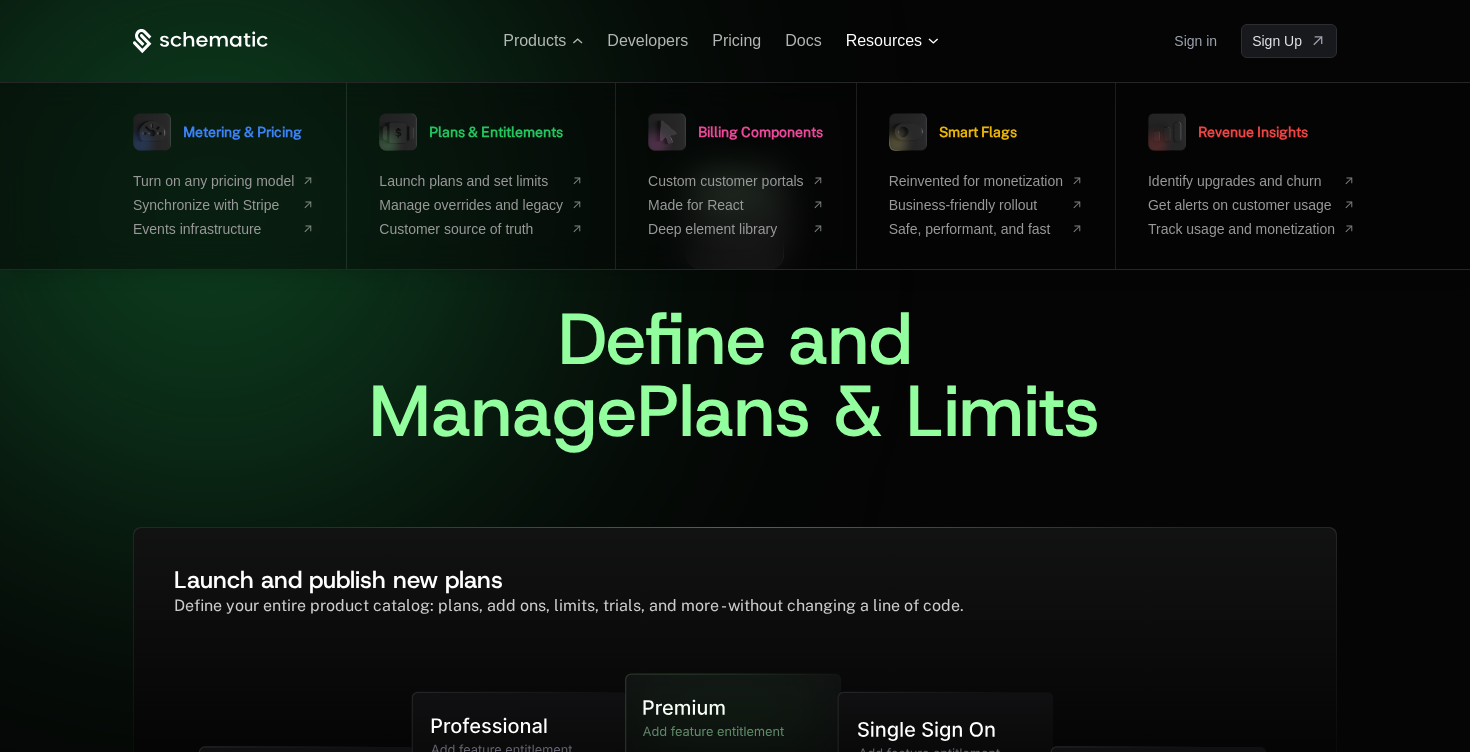 click on "Resources" at bounding box center (884, 41) 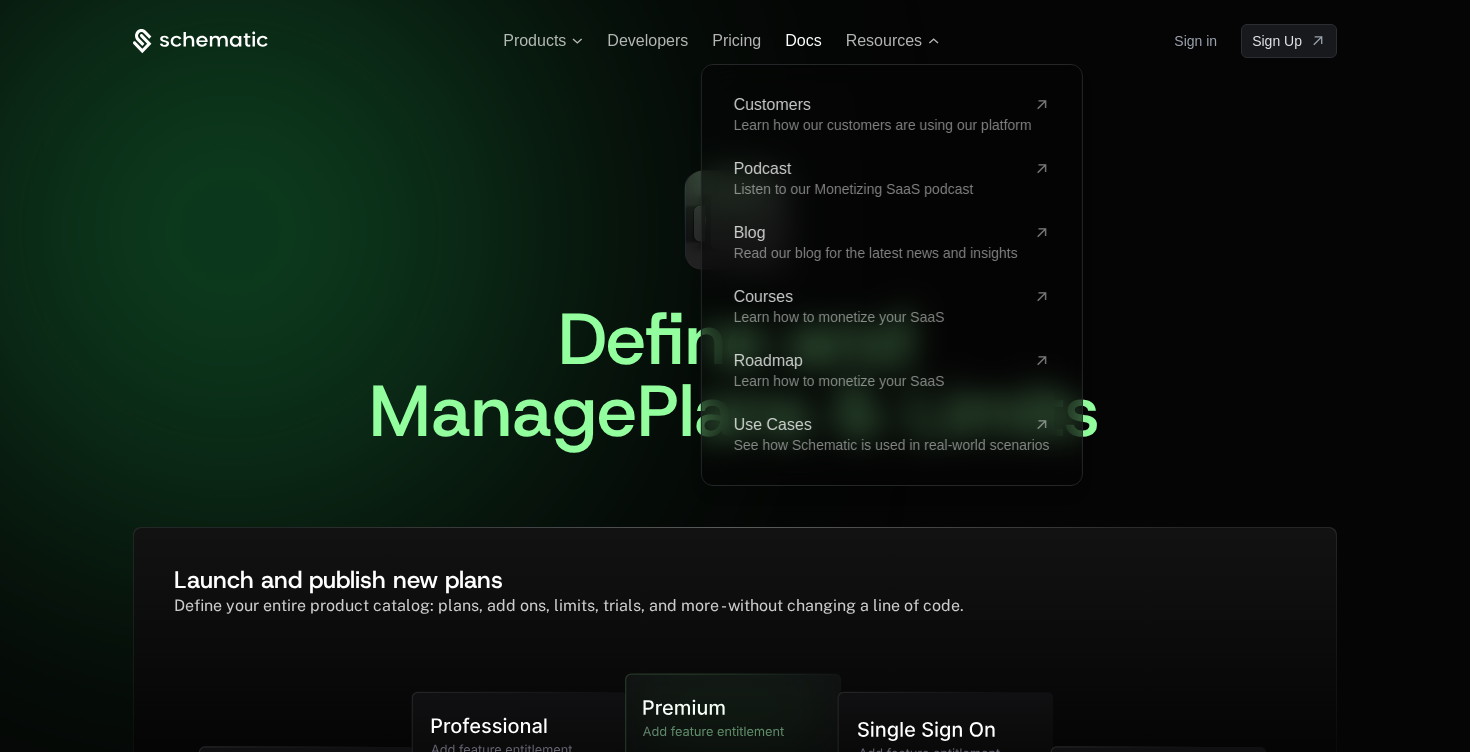 click on "Docs" at bounding box center [803, 40] 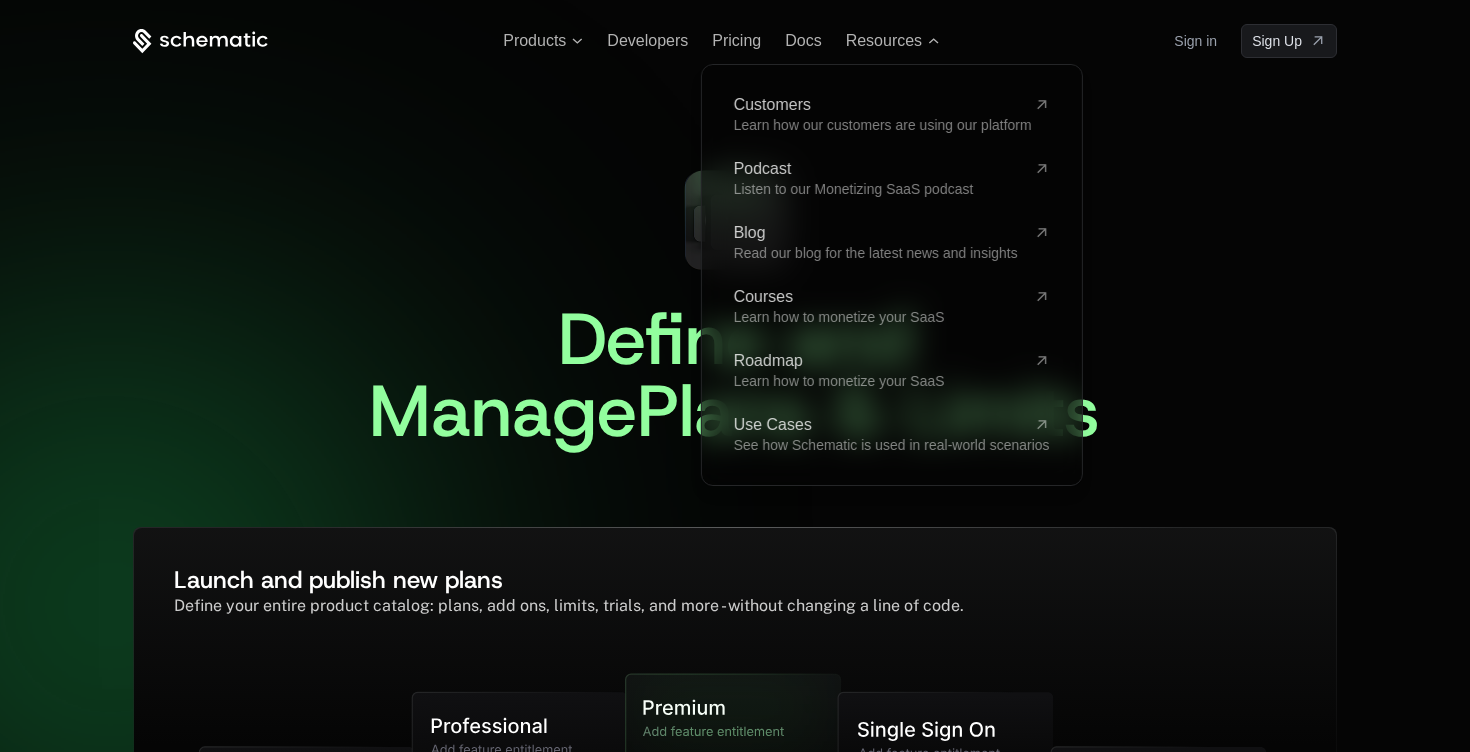 scroll, scrollTop: 0, scrollLeft: 0, axis: both 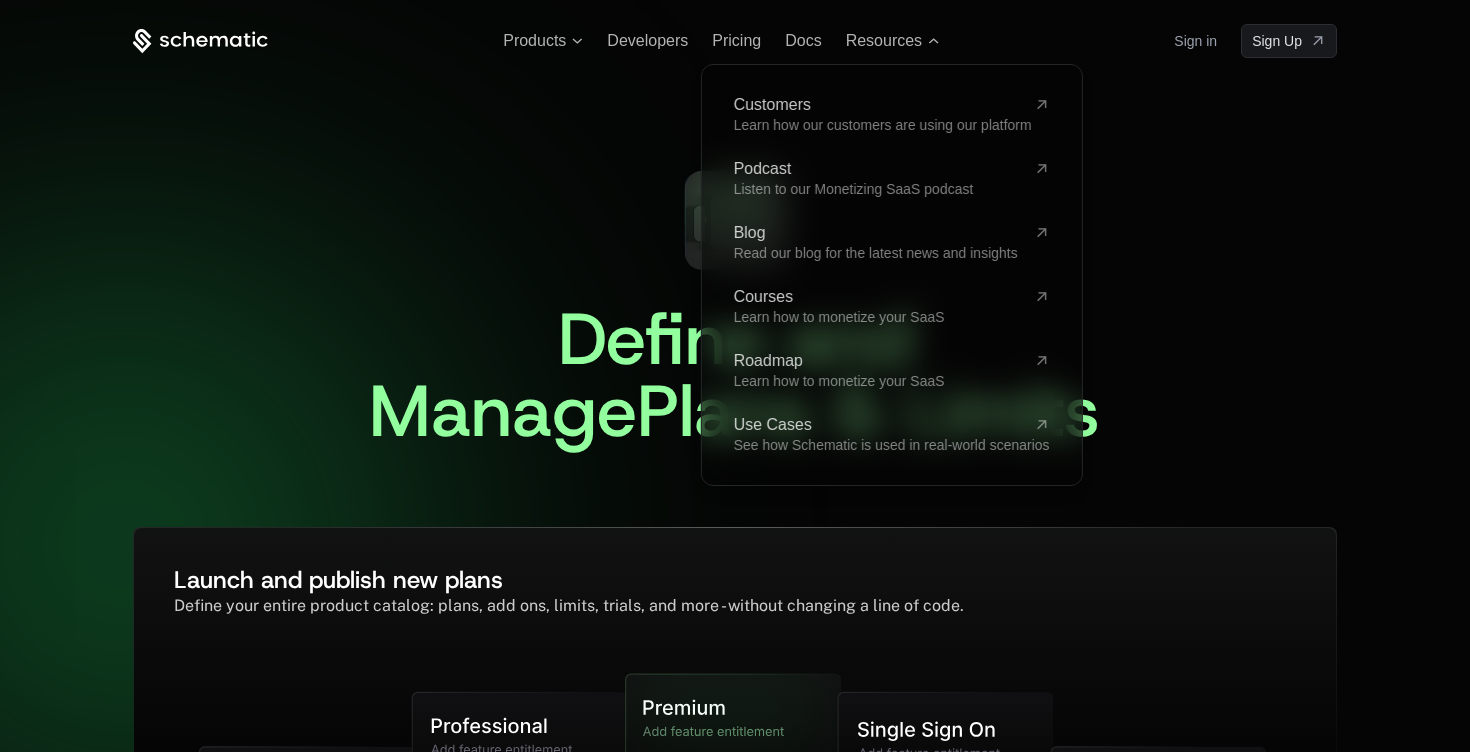click on "Define and Manage  Plans & Limits ﻿" at bounding box center [735, 320] 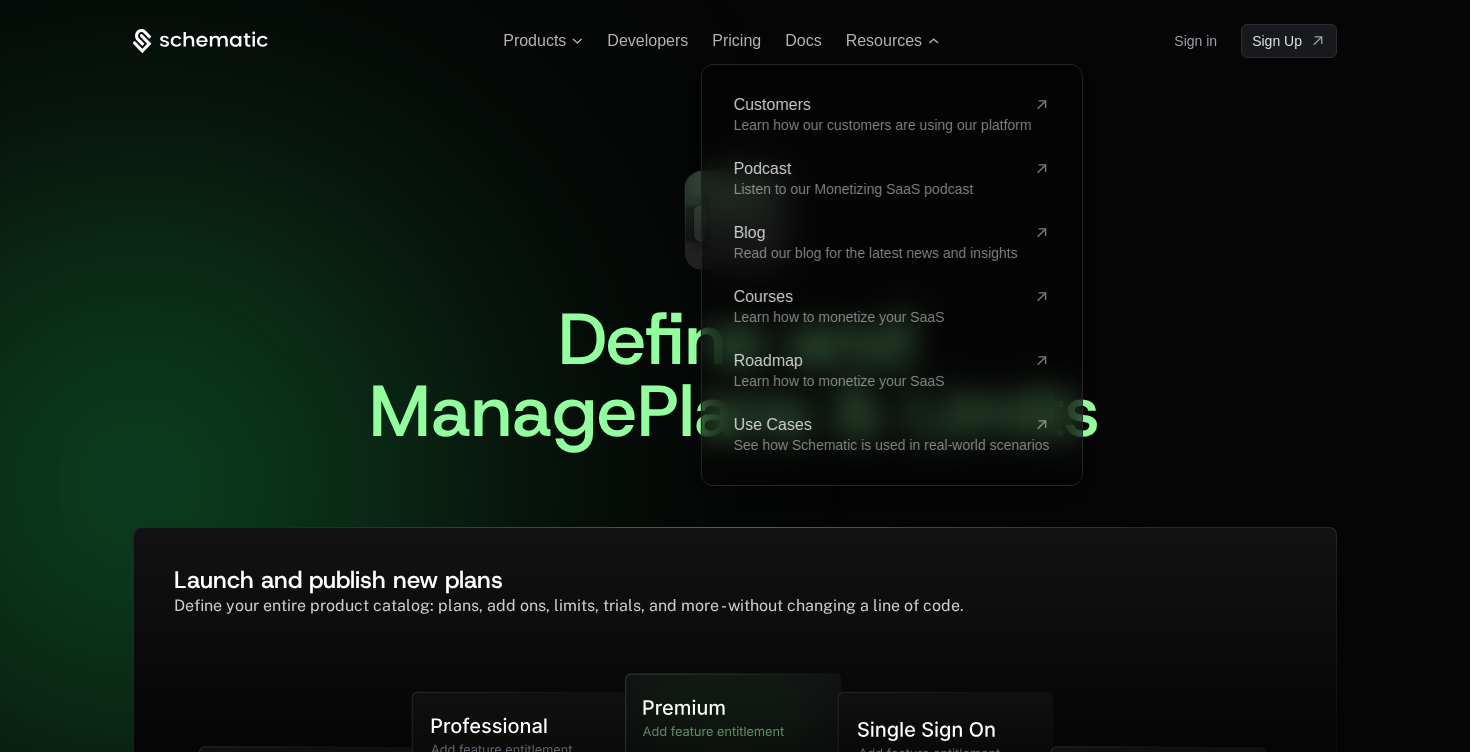 click on "Products Developers Pricing Docs Resources Customers Learn how our customers are using our platform Podcast Listen to our Monetizing SaaS podcast Blog Read our blog for the latest news and insights Courses Learn how to monetize your SaaS Roadmap Learn how to monetize your SaaS Use Cases See how Schematic is used in real-world scenarios Sign in Sign Up" at bounding box center [735, 41] 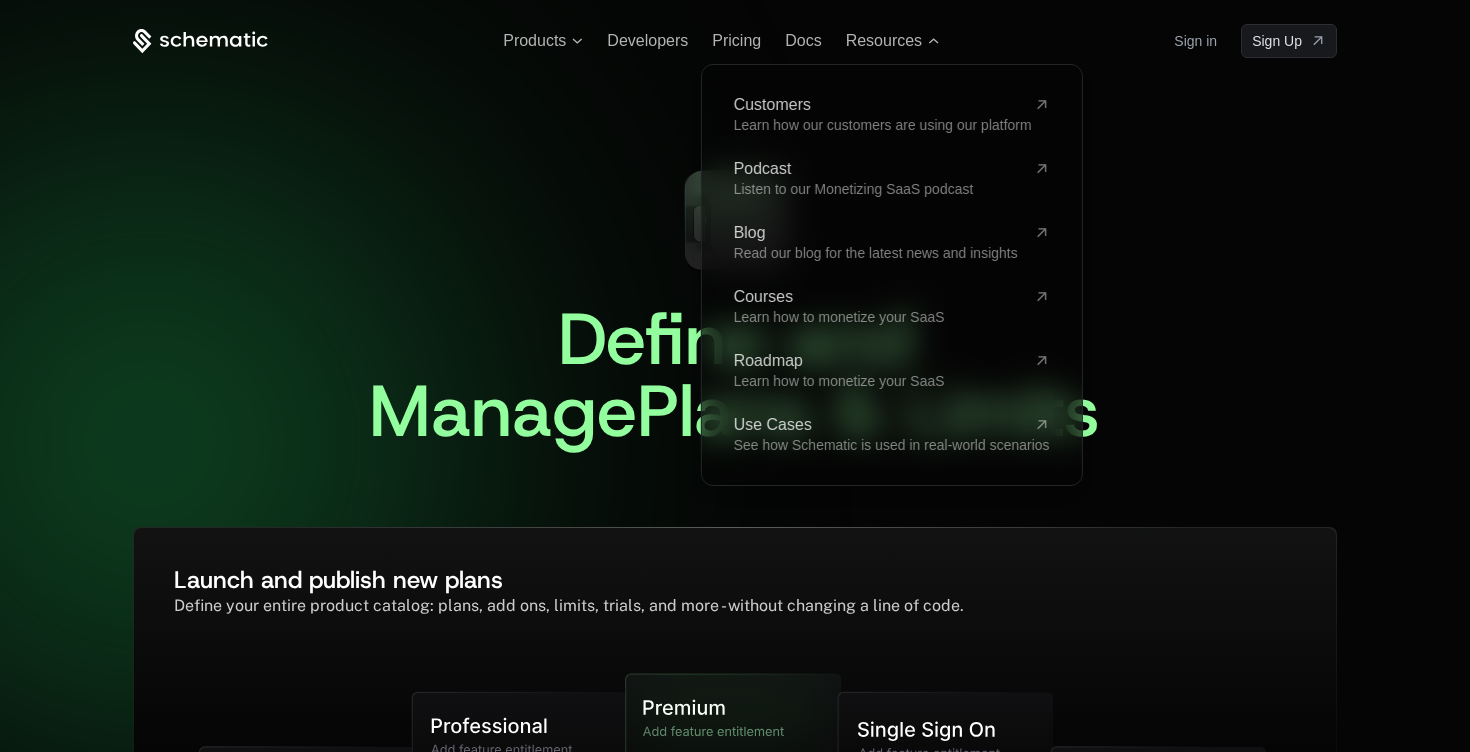 click 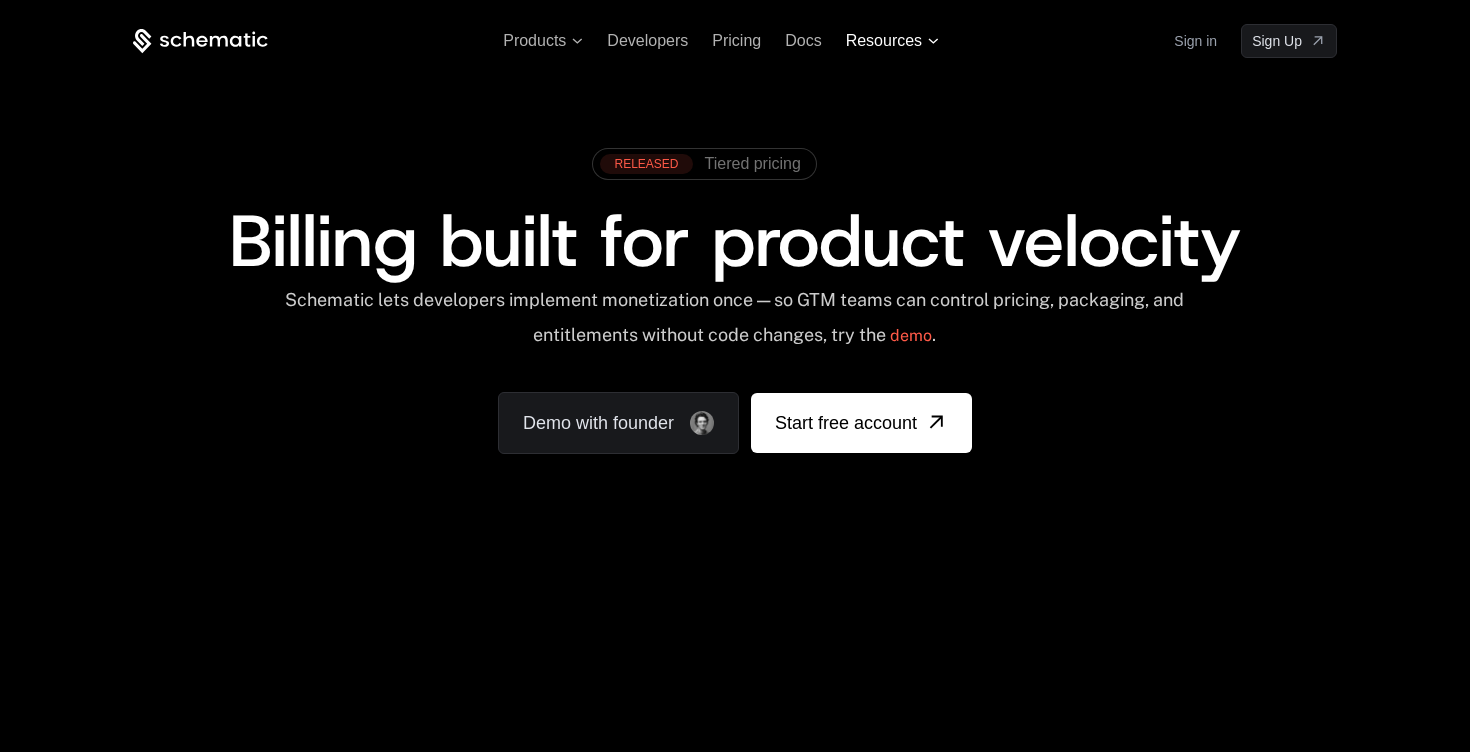 click on "Resources" at bounding box center [884, 41] 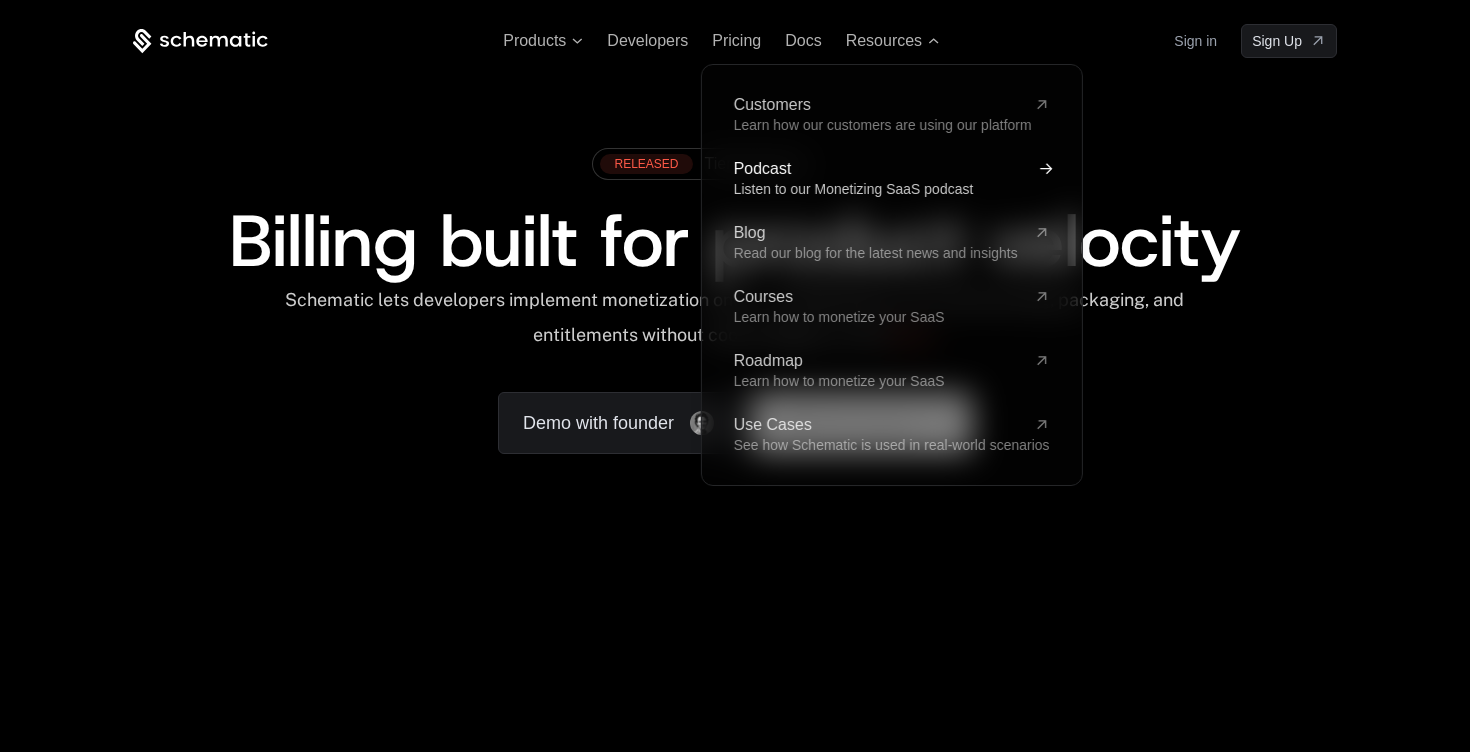 click on "Podcast" at bounding box center (880, 169) 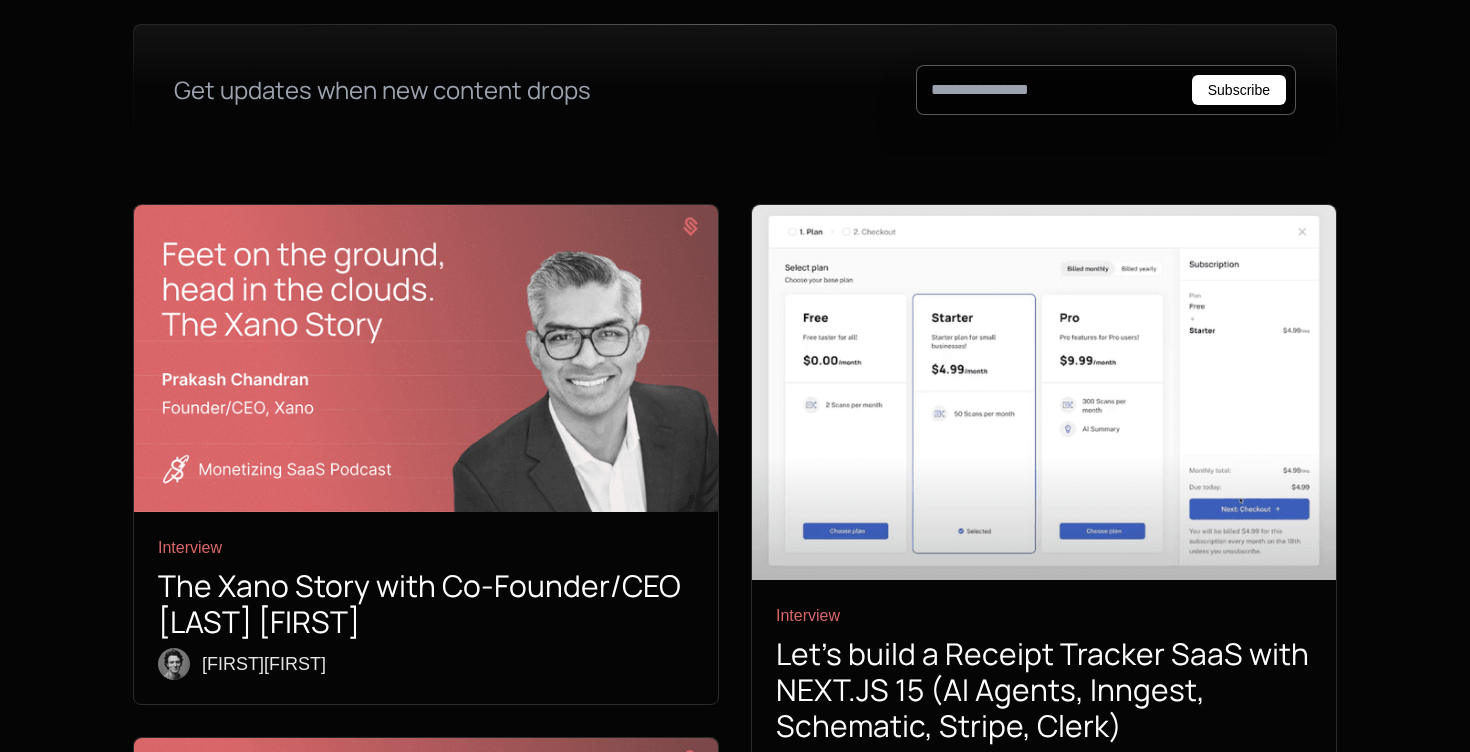 scroll, scrollTop: 0, scrollLeft: 0, axis: both 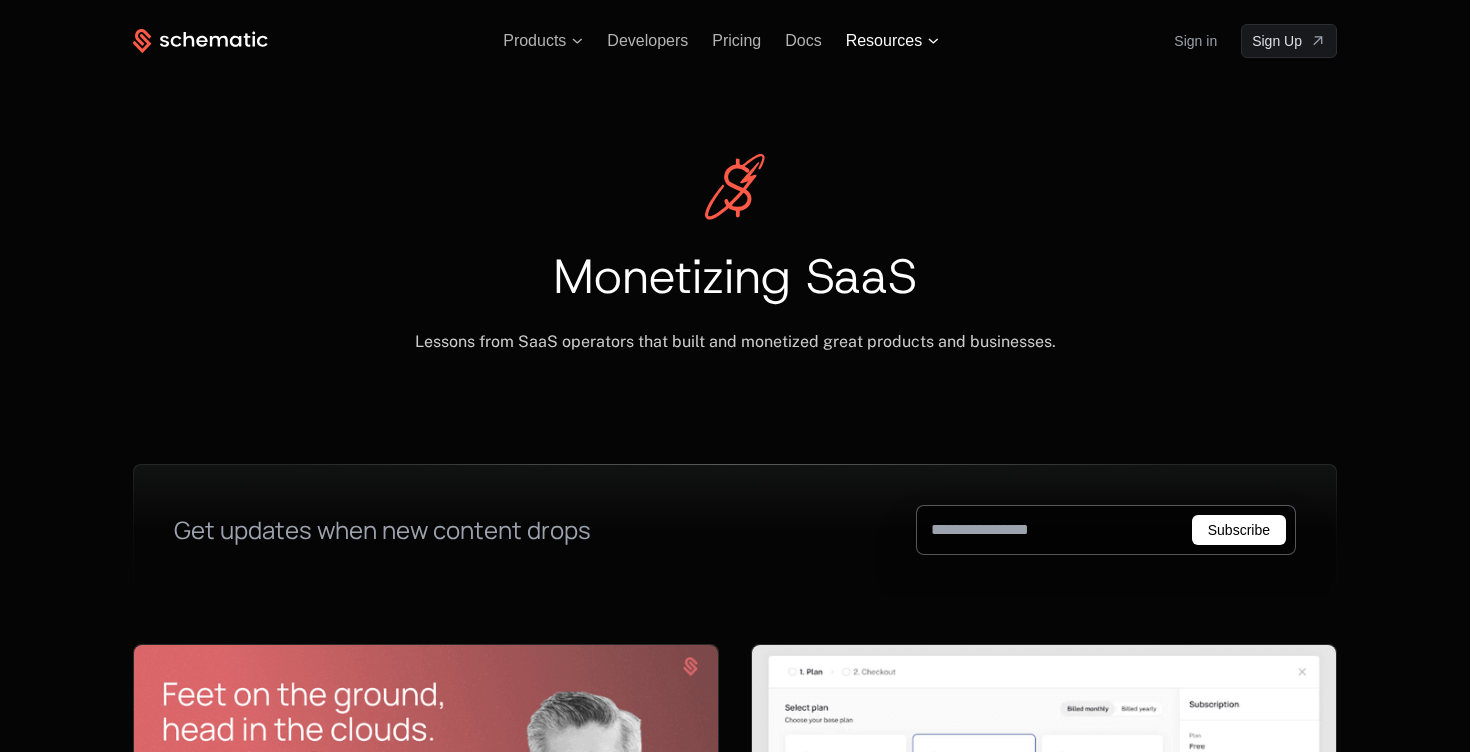 click on "Resources" at bounding box center [884, 41] 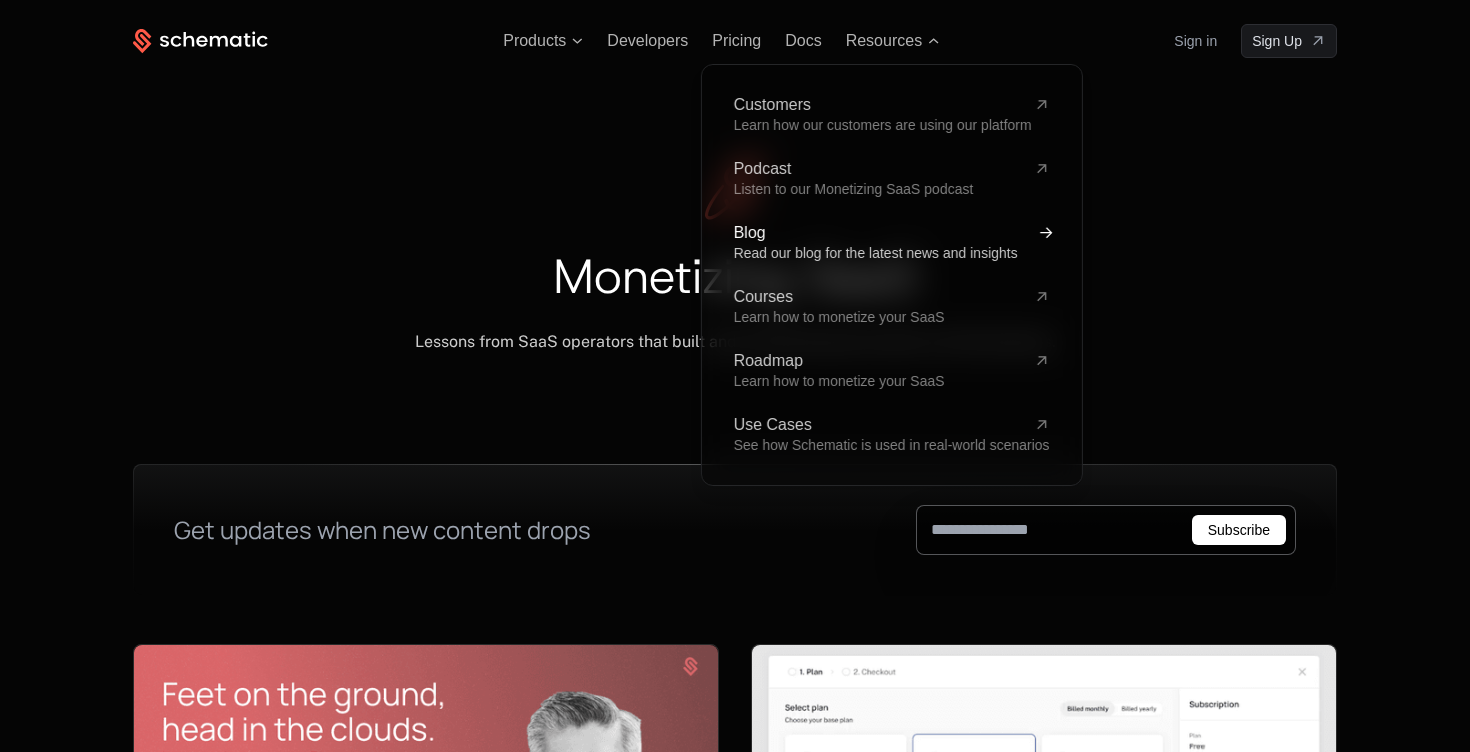 click on "Read our blog for the latest news and insights" at bounding box center (876, 253) 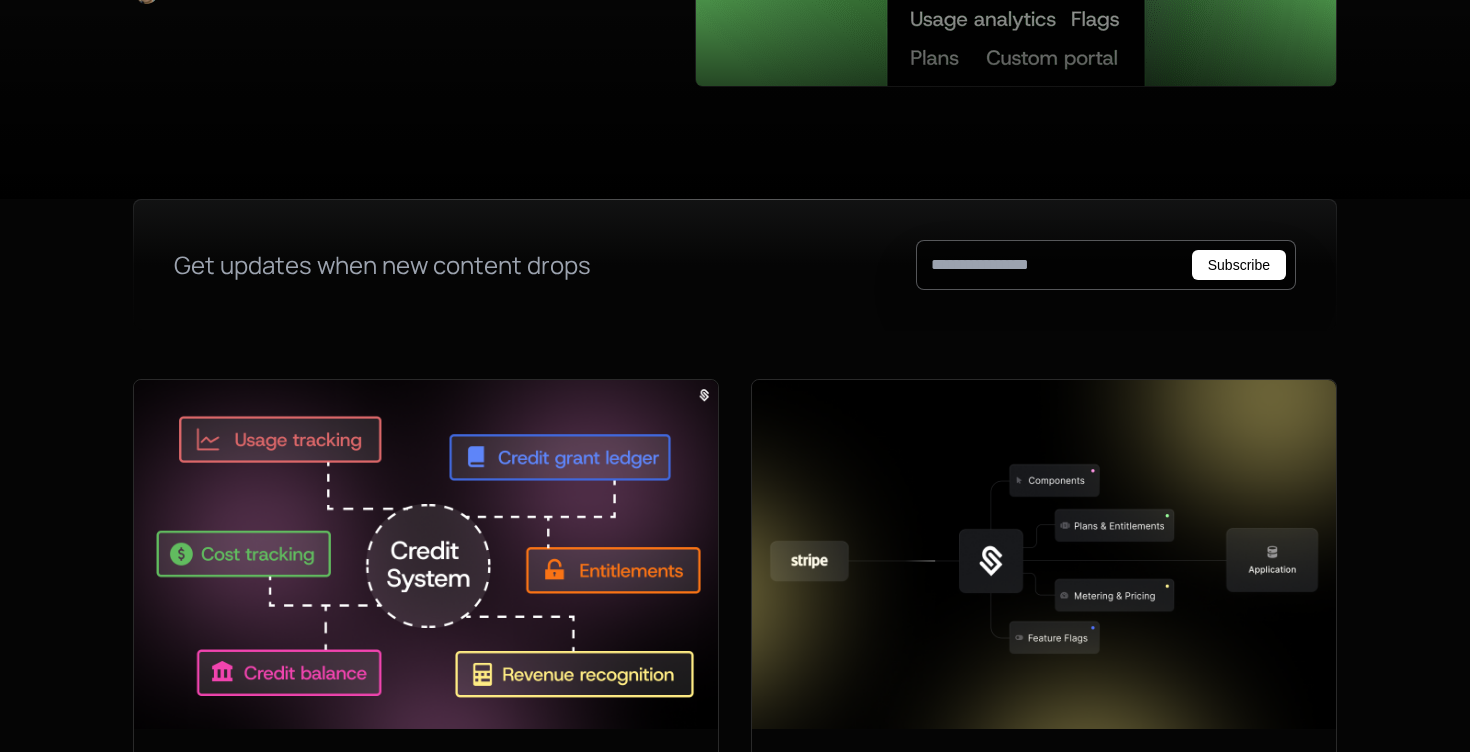 scroll, scrollTop: 479, scrollLeft: 0, axis: vertical 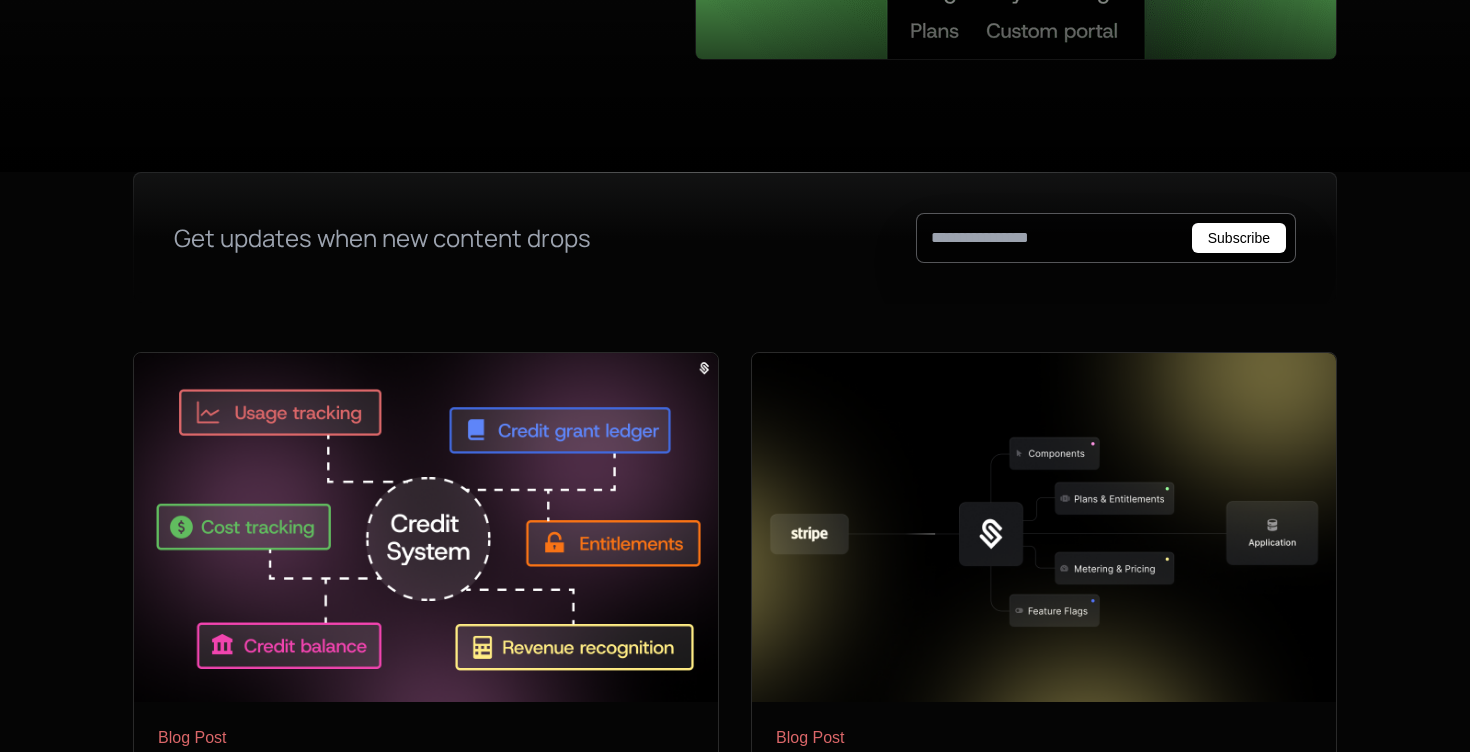 click at bounding box center (426, 527) 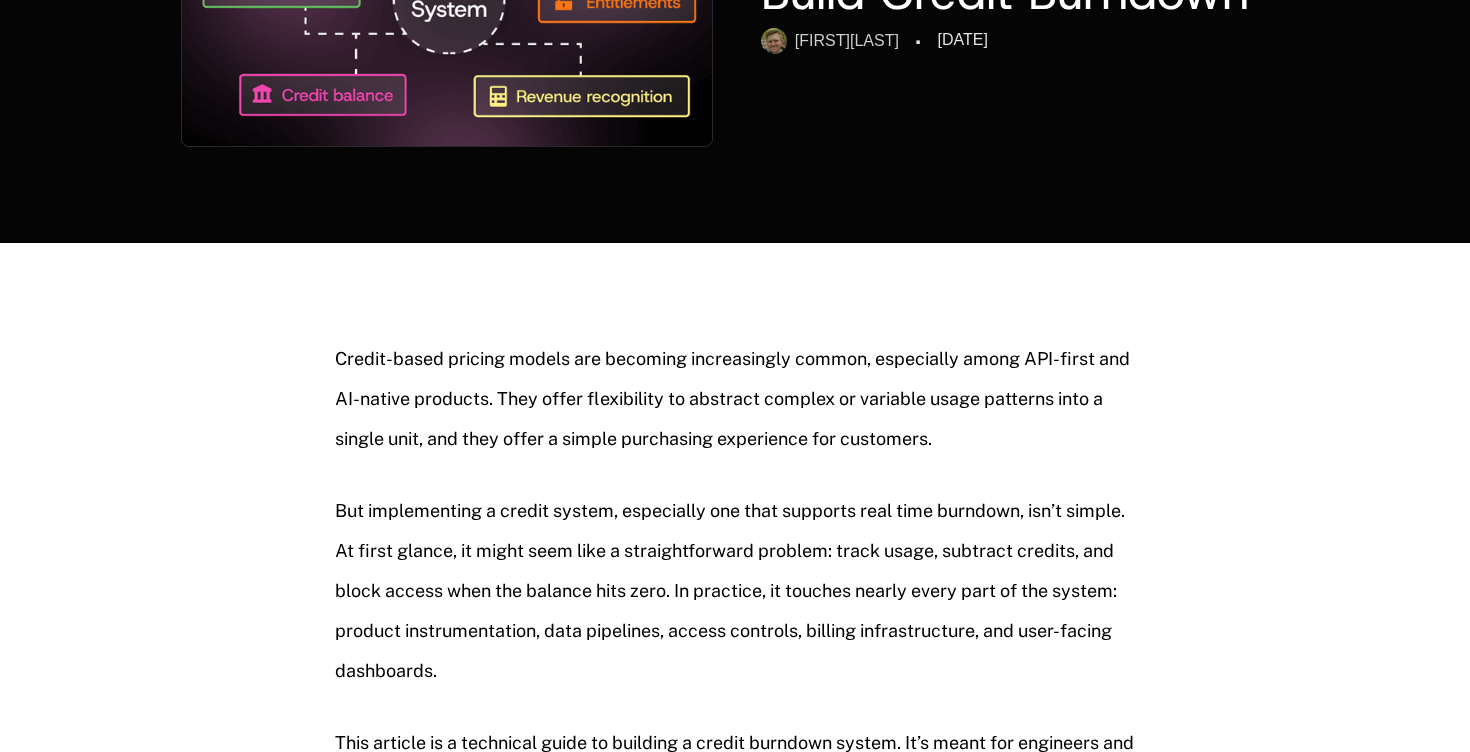 scroll, scrollTop: 0, scrollLeft: 0, axis: both 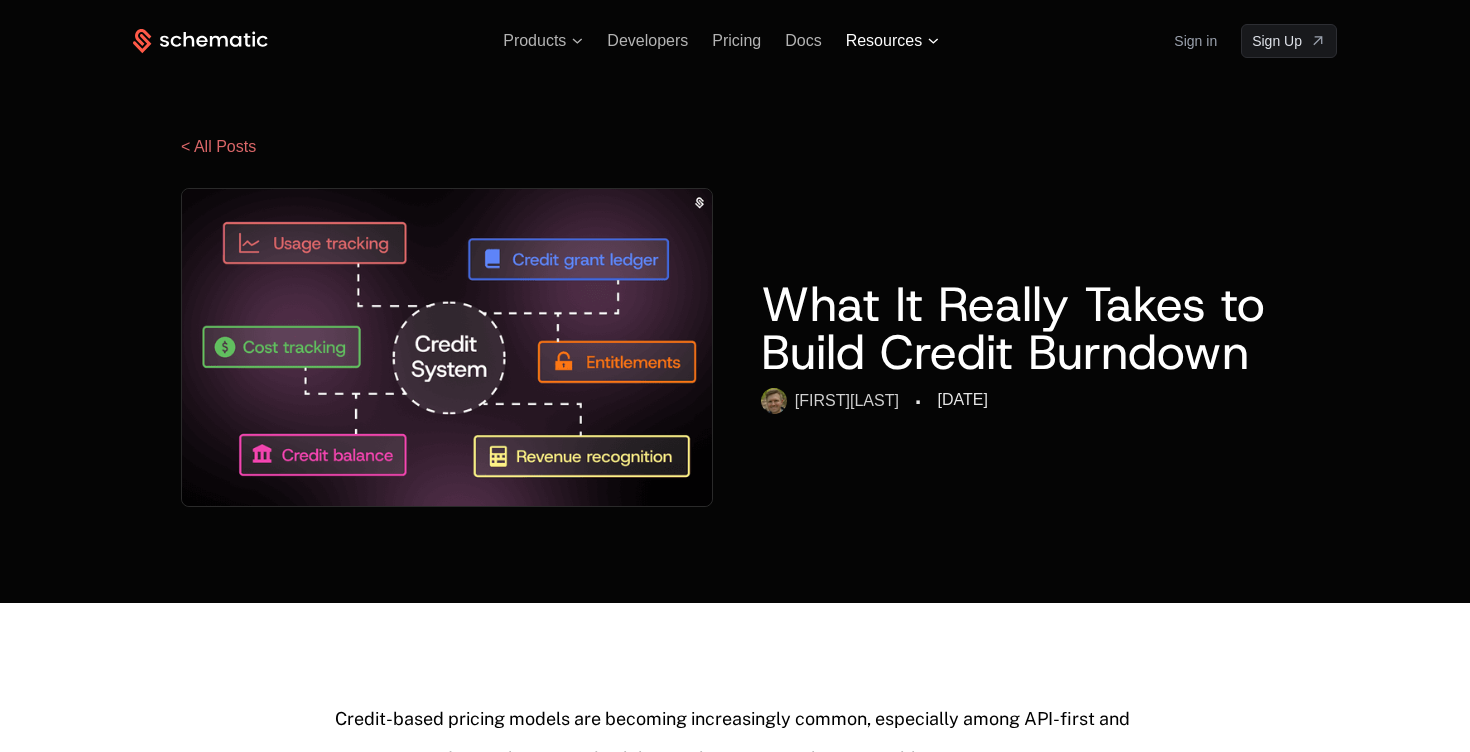 click on "Resources" at bounding box center [884, 41] 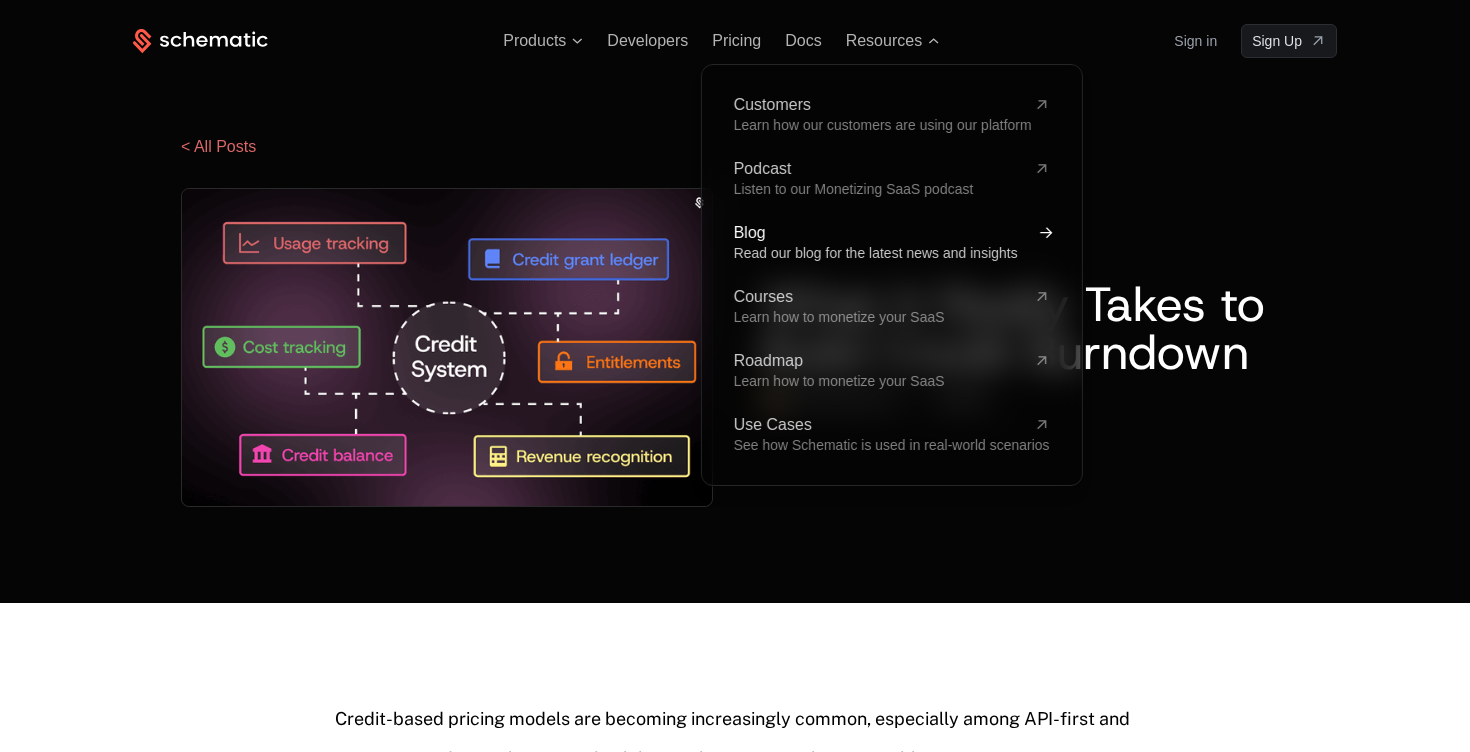 click on "Read our blog for the latest news and insights" at bounding box center (876, 253) 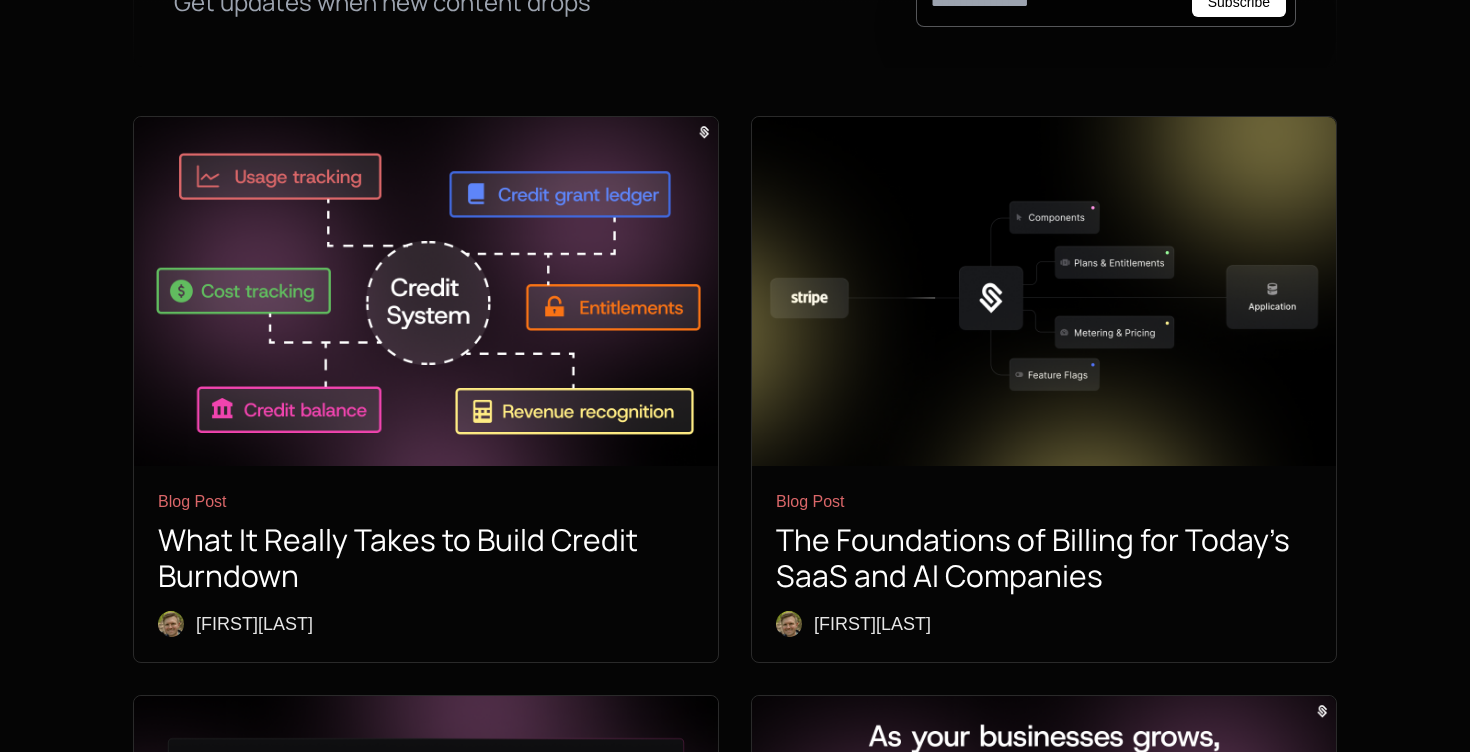 scroll, scrollTop: 761, scrollLeft: 0, axis: vertical 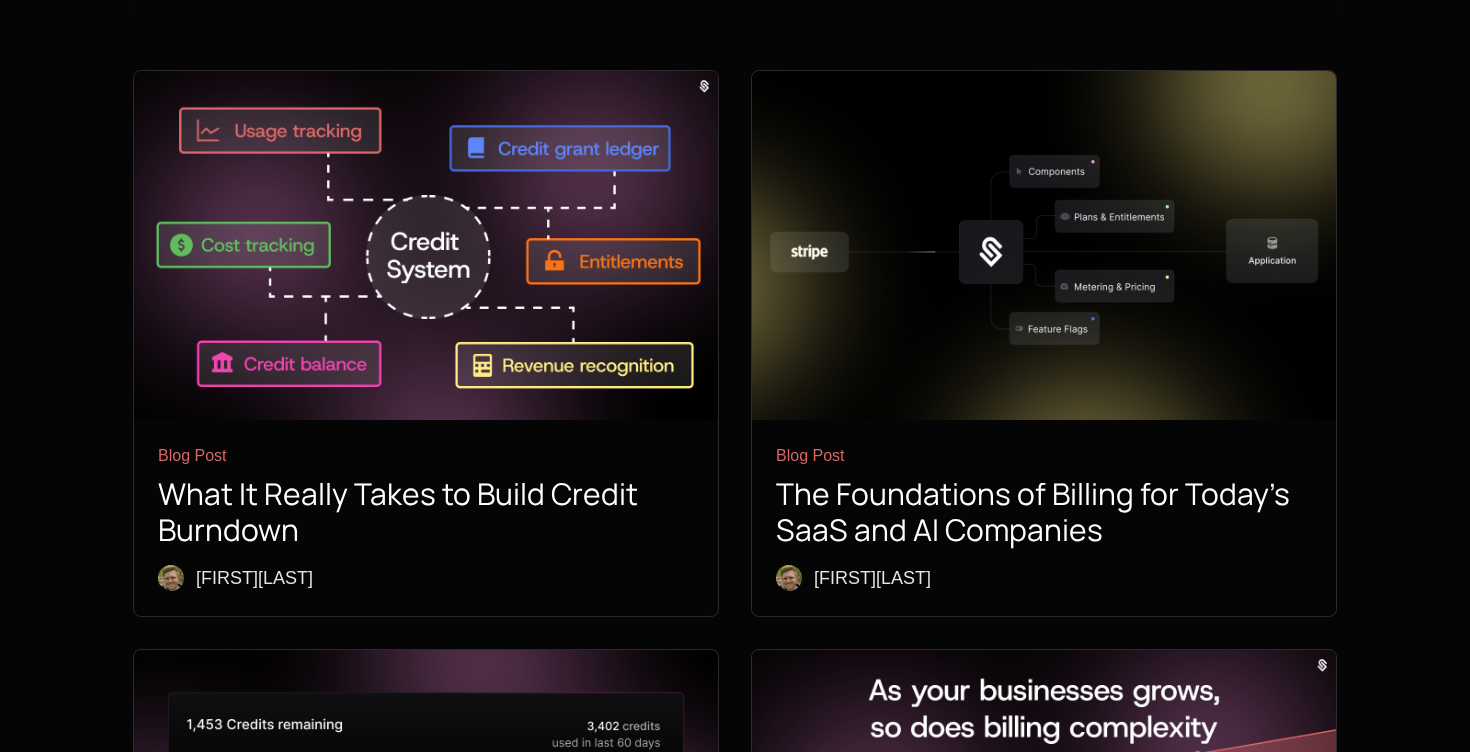 click on "What It Really Takes to Build Credit Burndown" at bounding box center [426, 512] 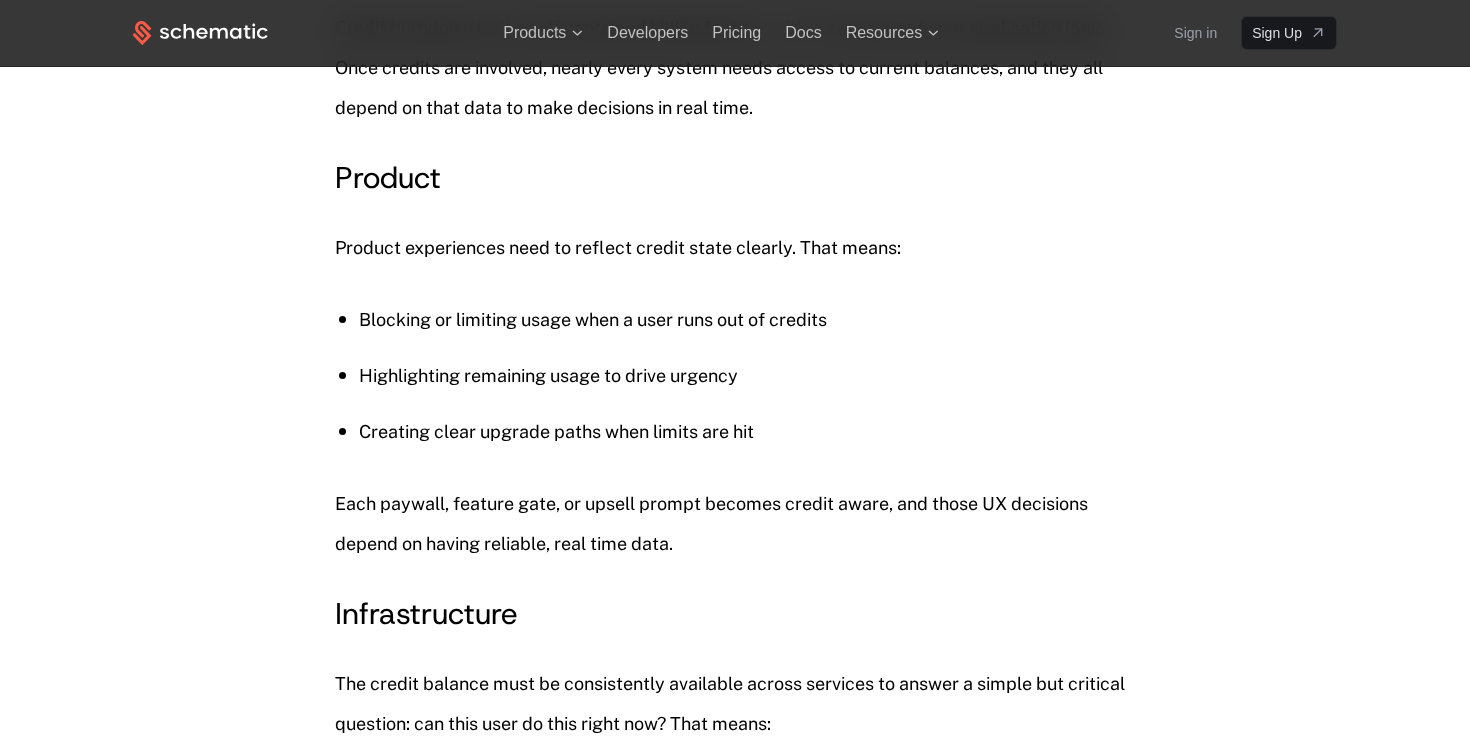 scroll, scrollTop: 0, scrollLeft: 0, axis: both 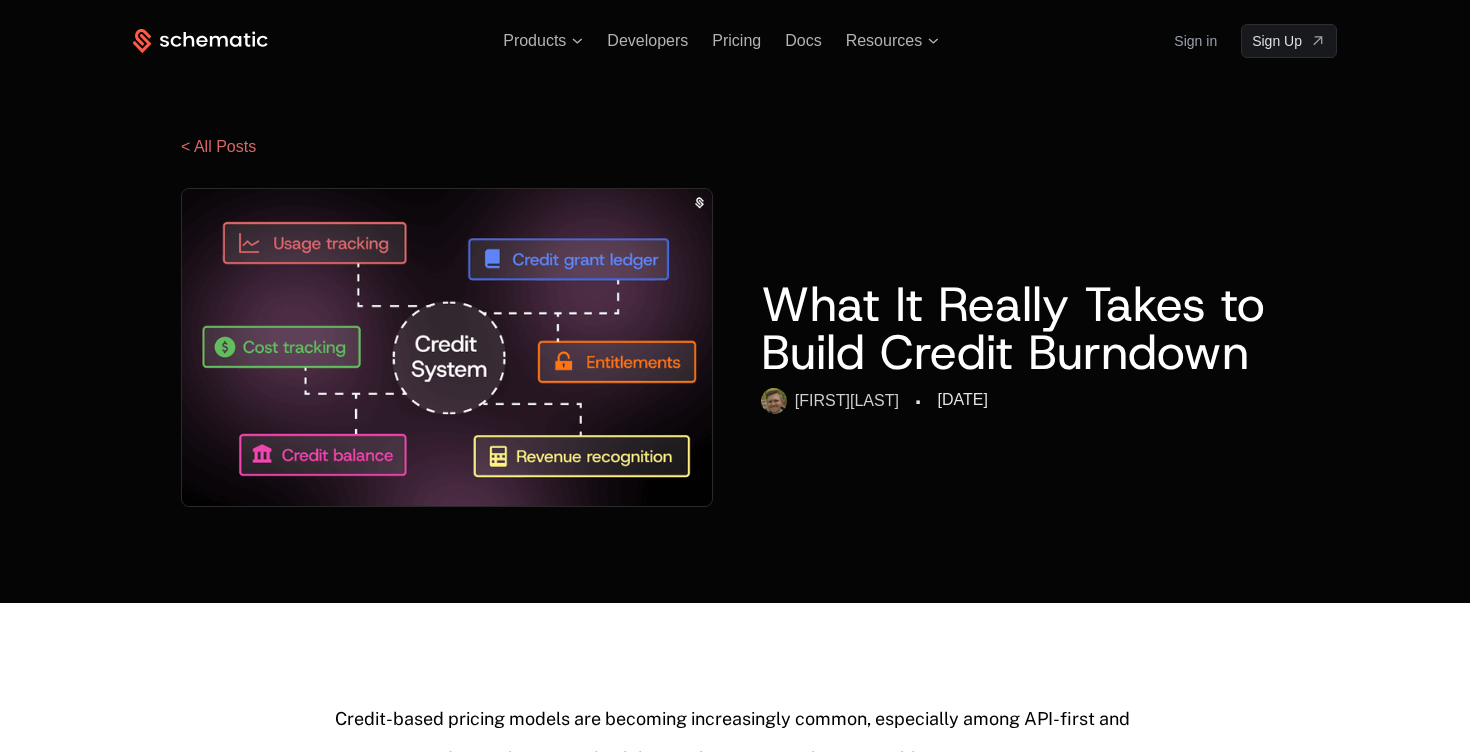 click 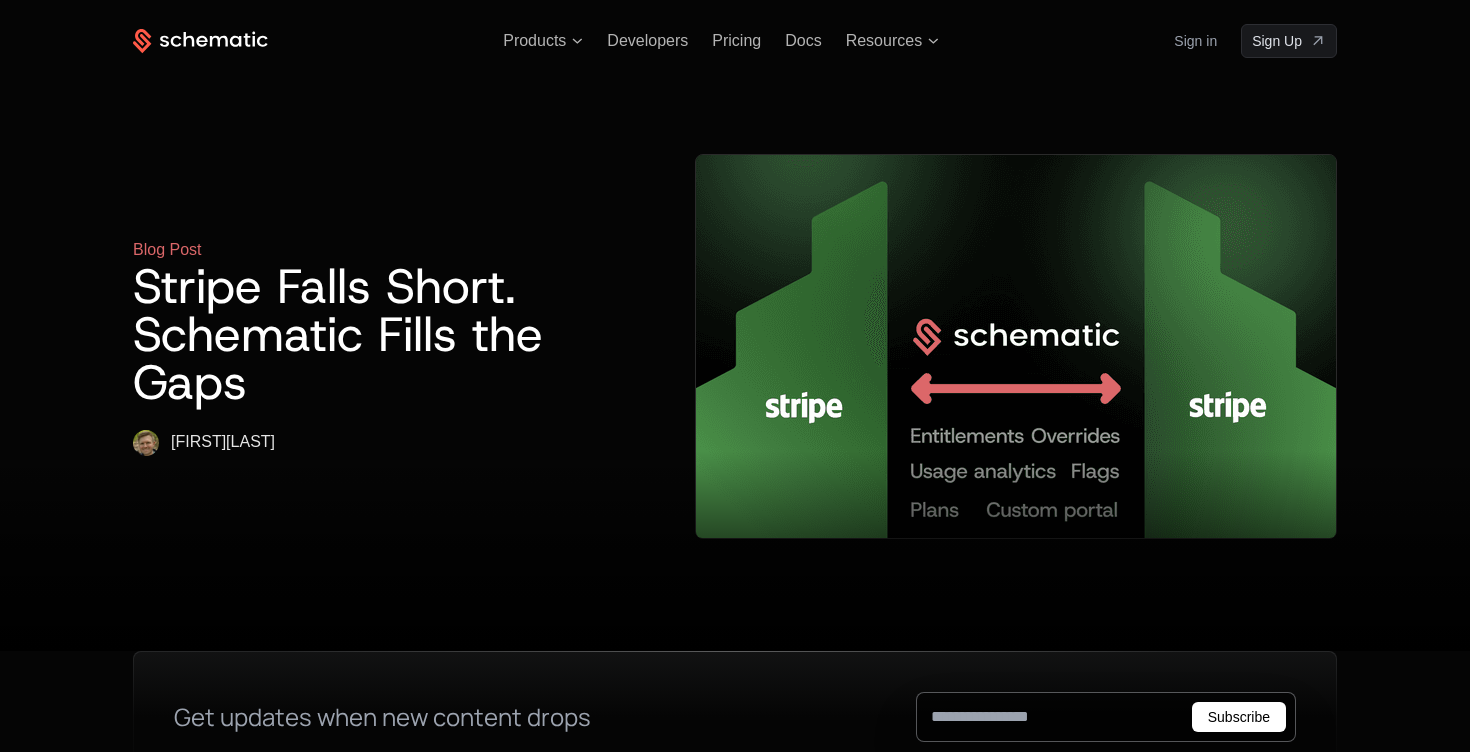 scroll, scrollTop: 700, scrollLeft: 0, axis: vertical 